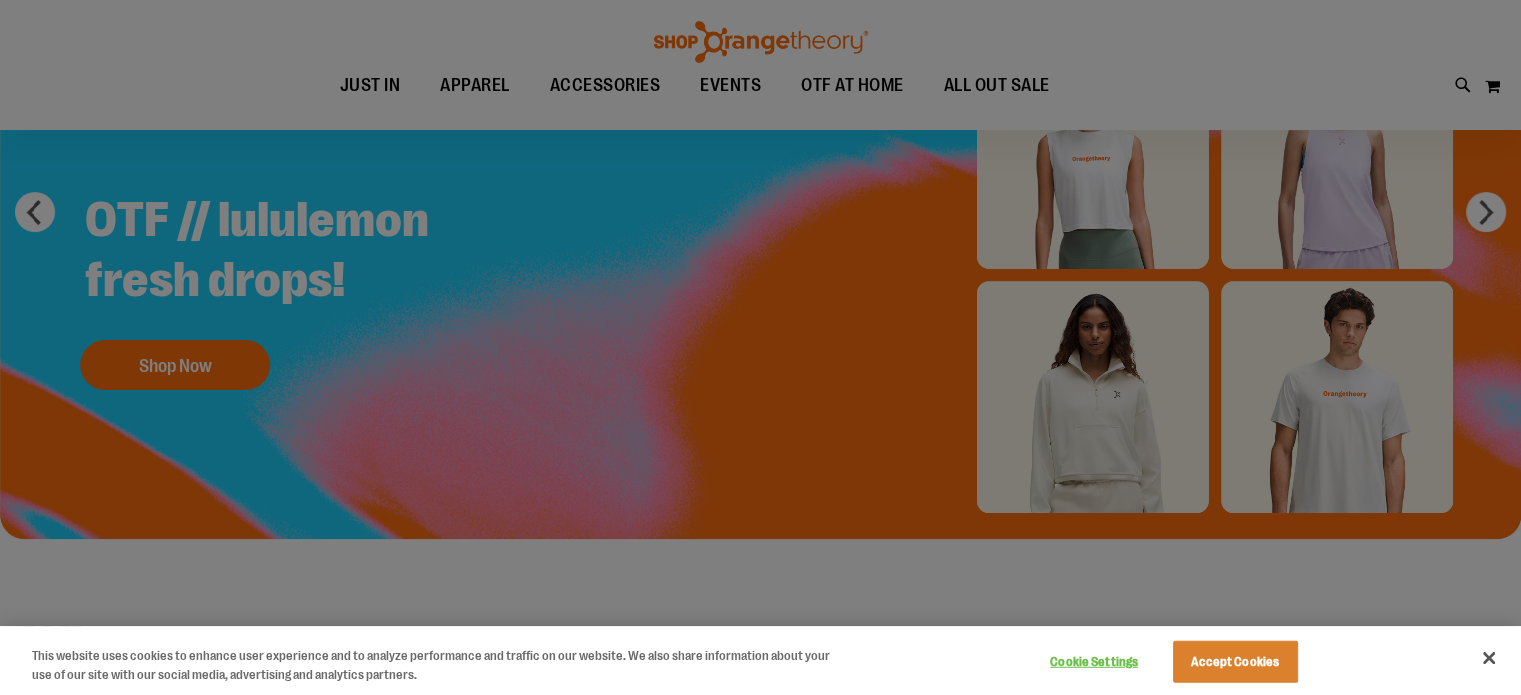 scroll, scrollTop: 0, scrollLeft: 0, axis: both 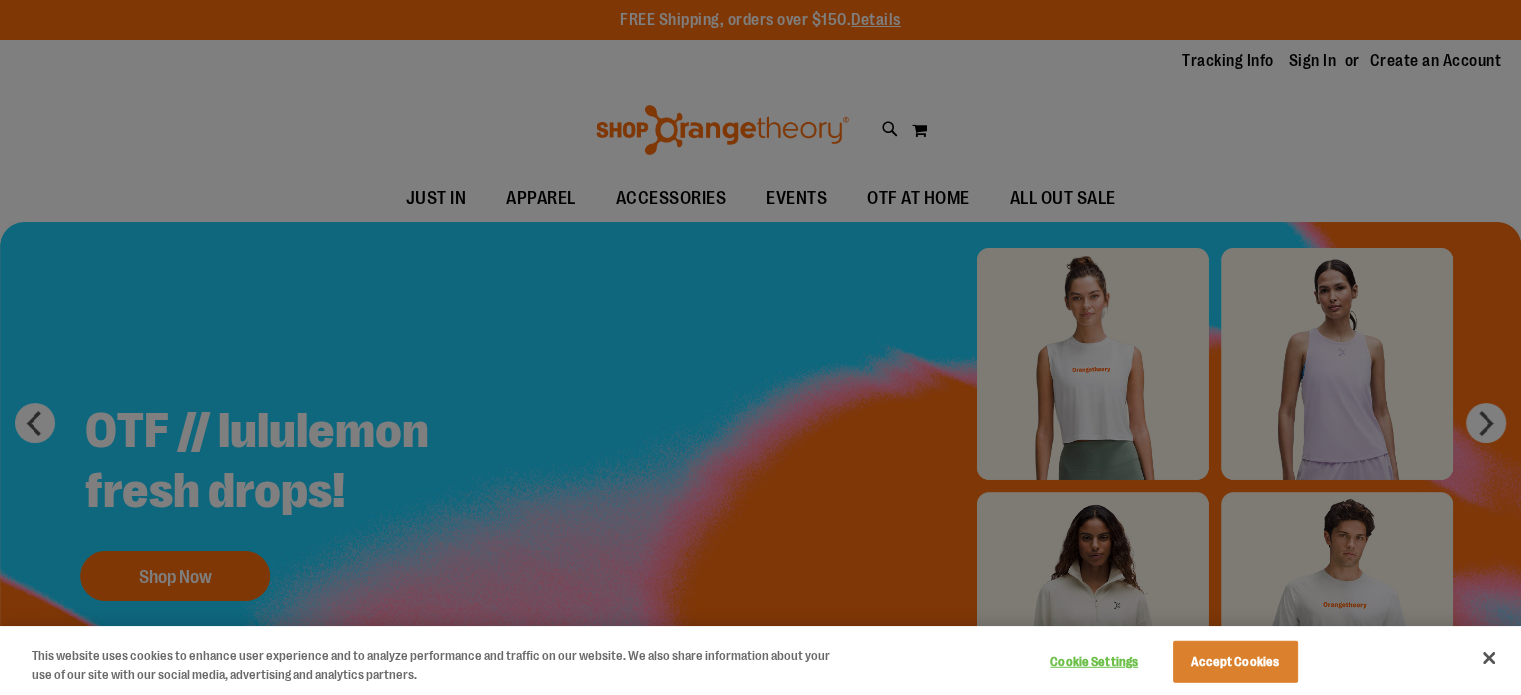 type on "**********" 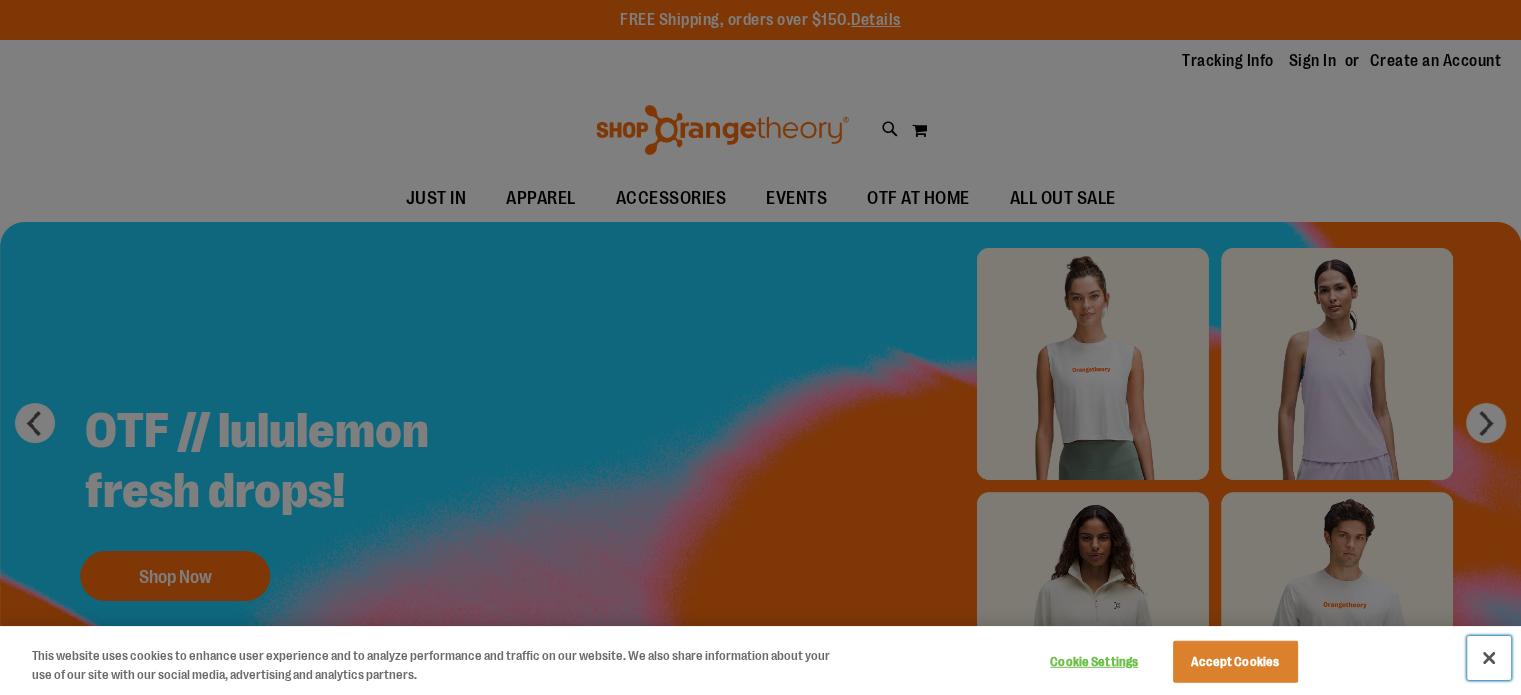 click at bounding box center (1489, 658) 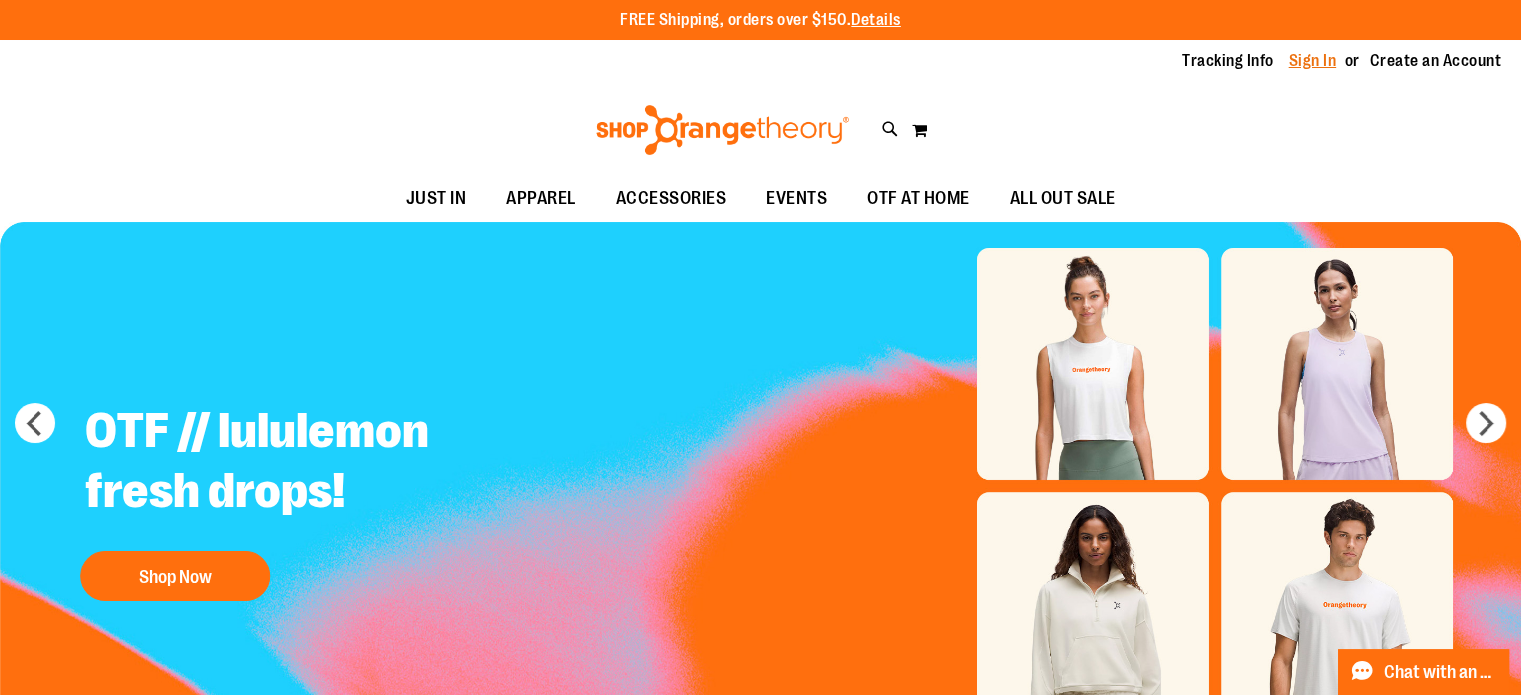 click on "Sign In" at bounding box center (1313, 61) 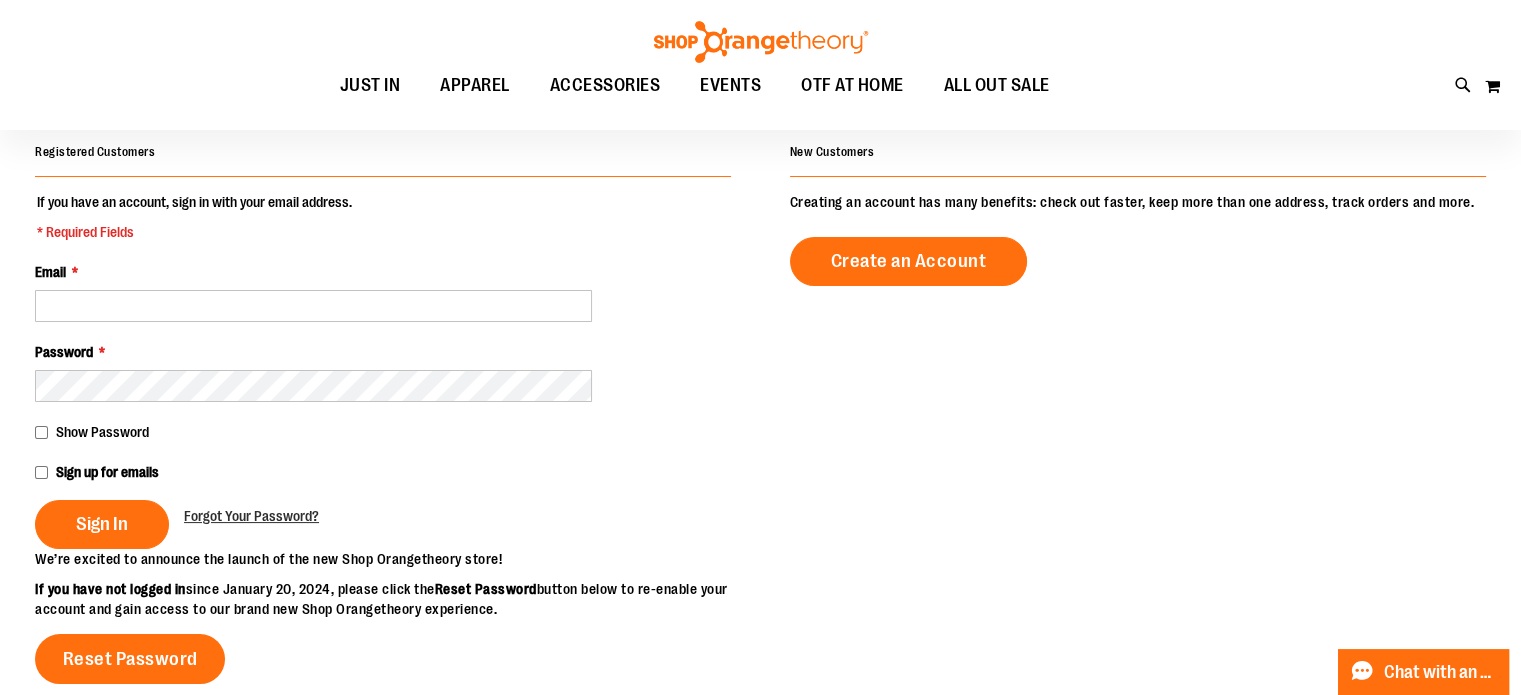 scroll, scrollTop: 162, scrollLeft: 0, axis: vertical 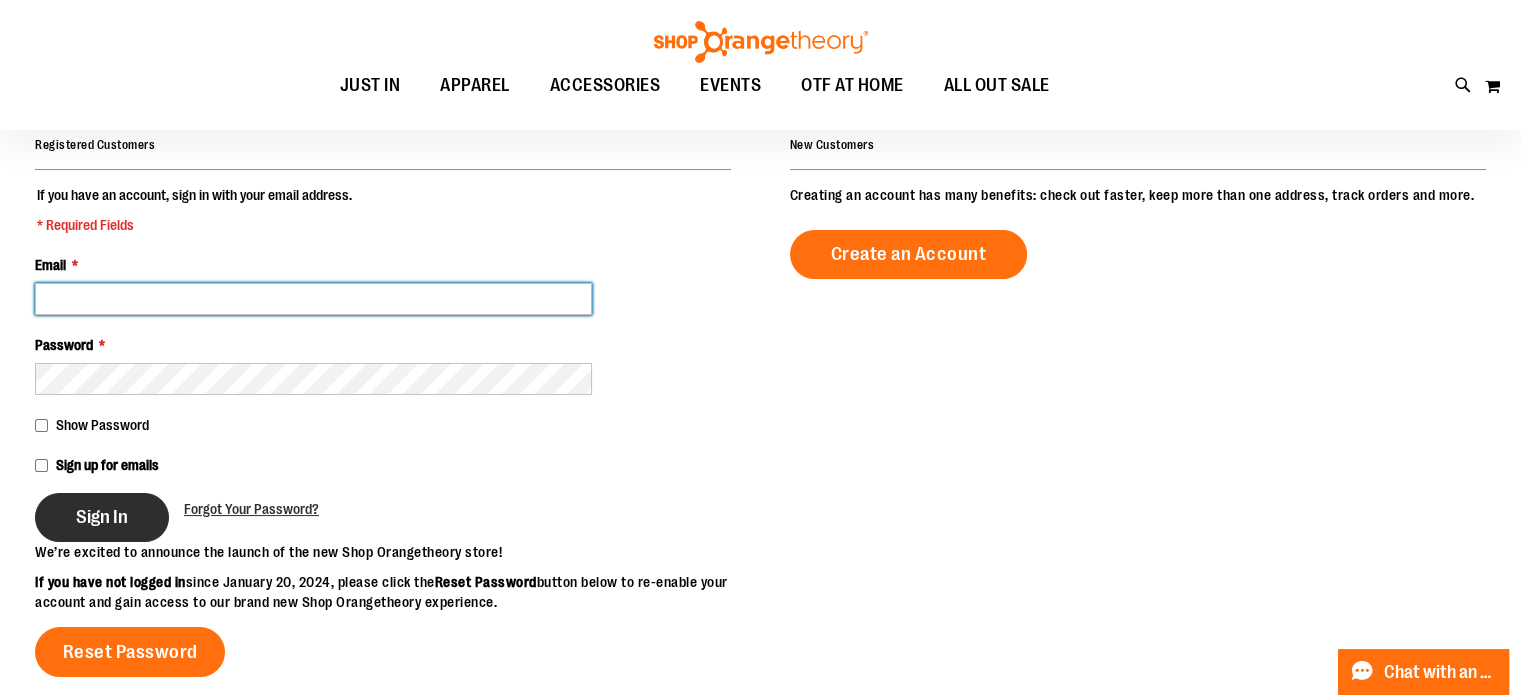 type on "**********" 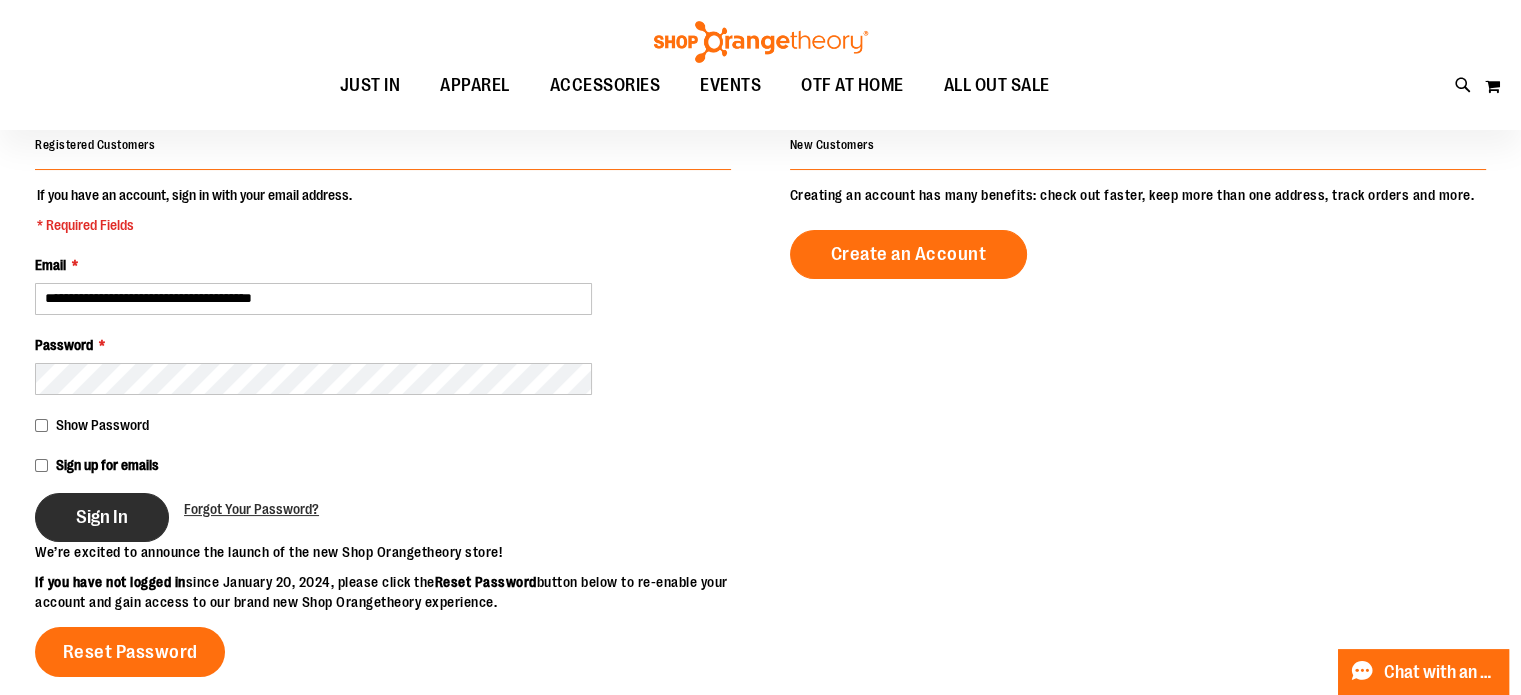 type on "**********" 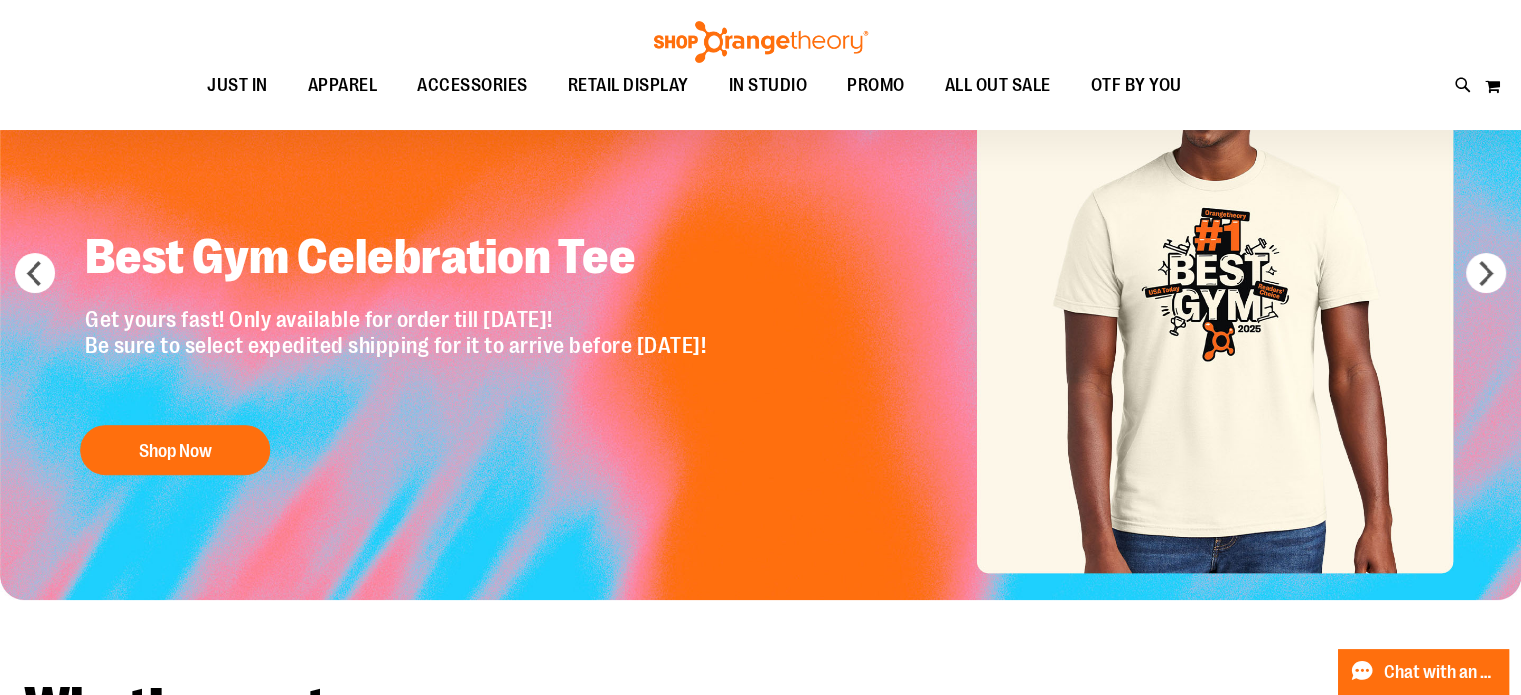 scroll, scrollTop: 109, scrollLeft: 0, axis: vertical 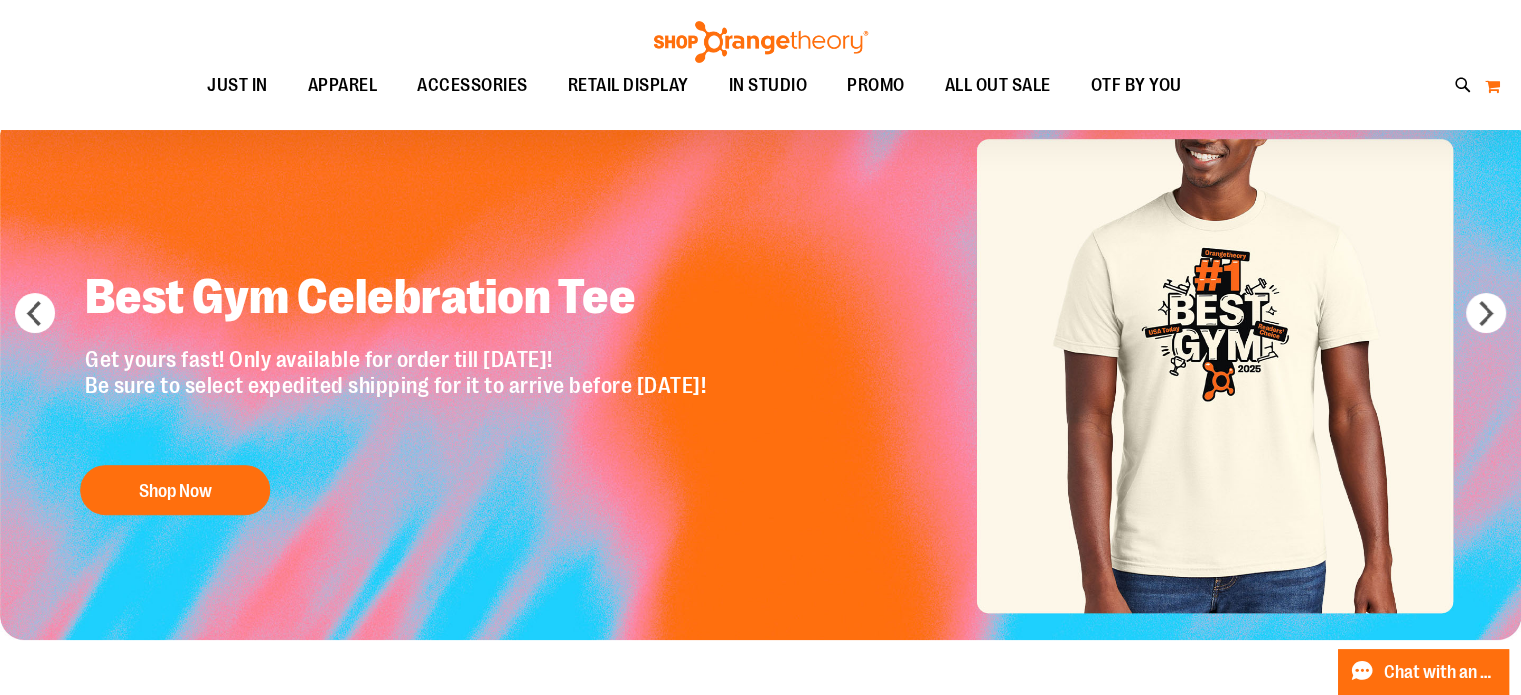 type on "**********" 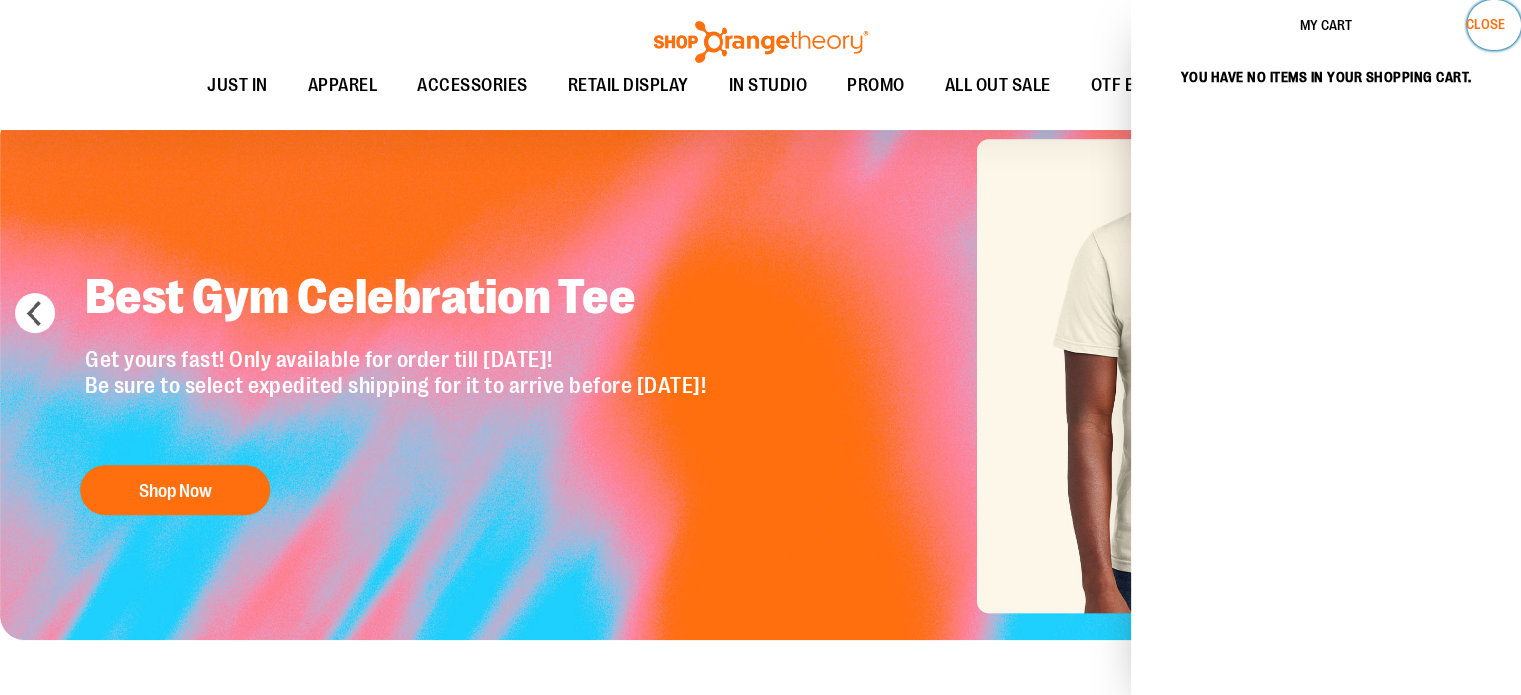 click on "Close" at bounding box center [1485, 24] 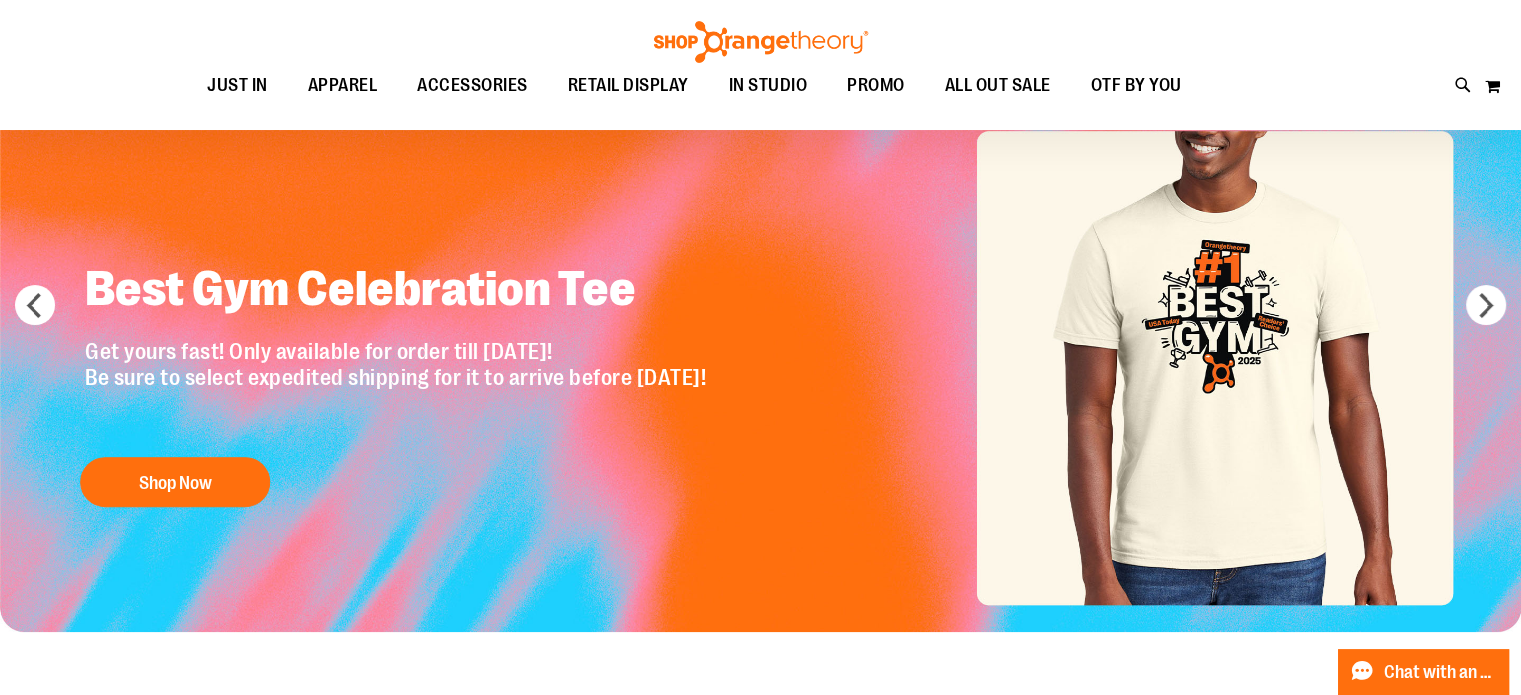 scroll, scrollTop: 0, scrollLeft: 0, axis: both 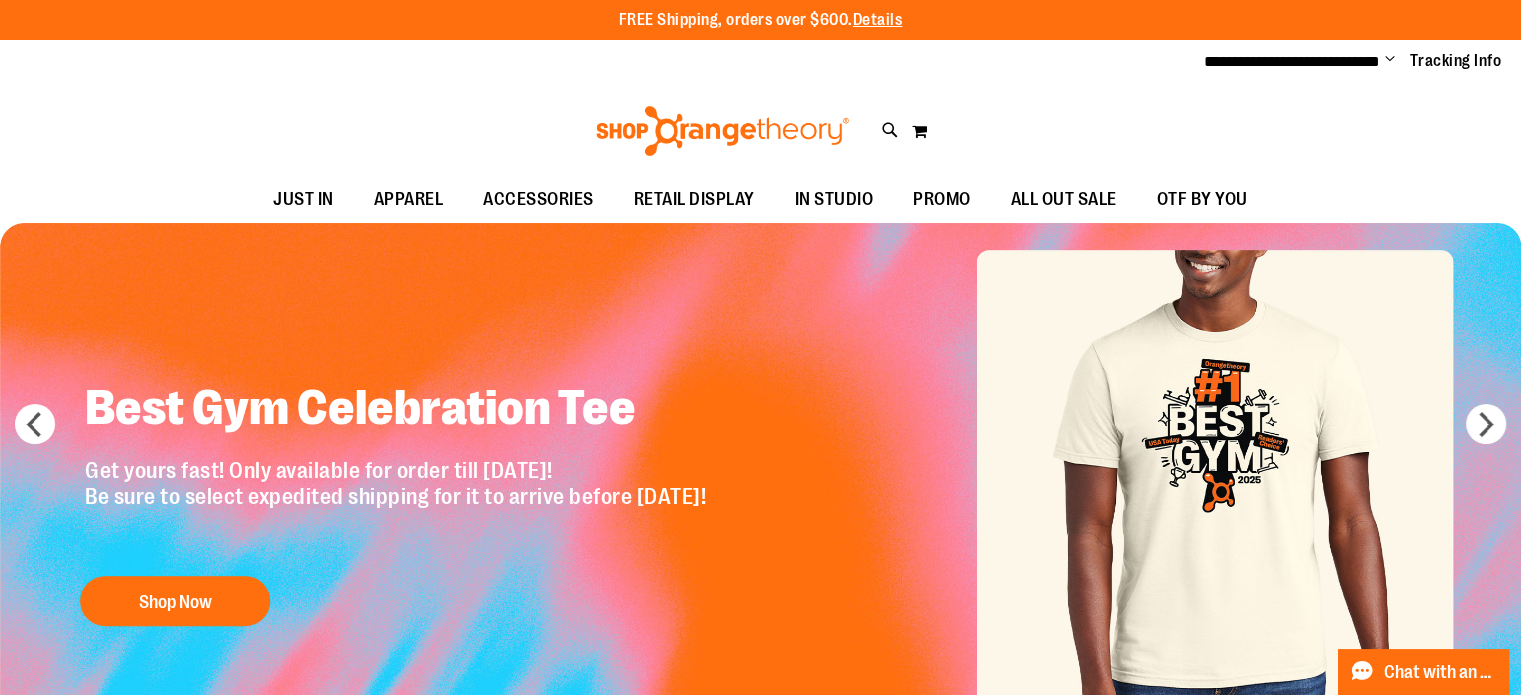 click on "Change" at bounding box center [1390, 60] 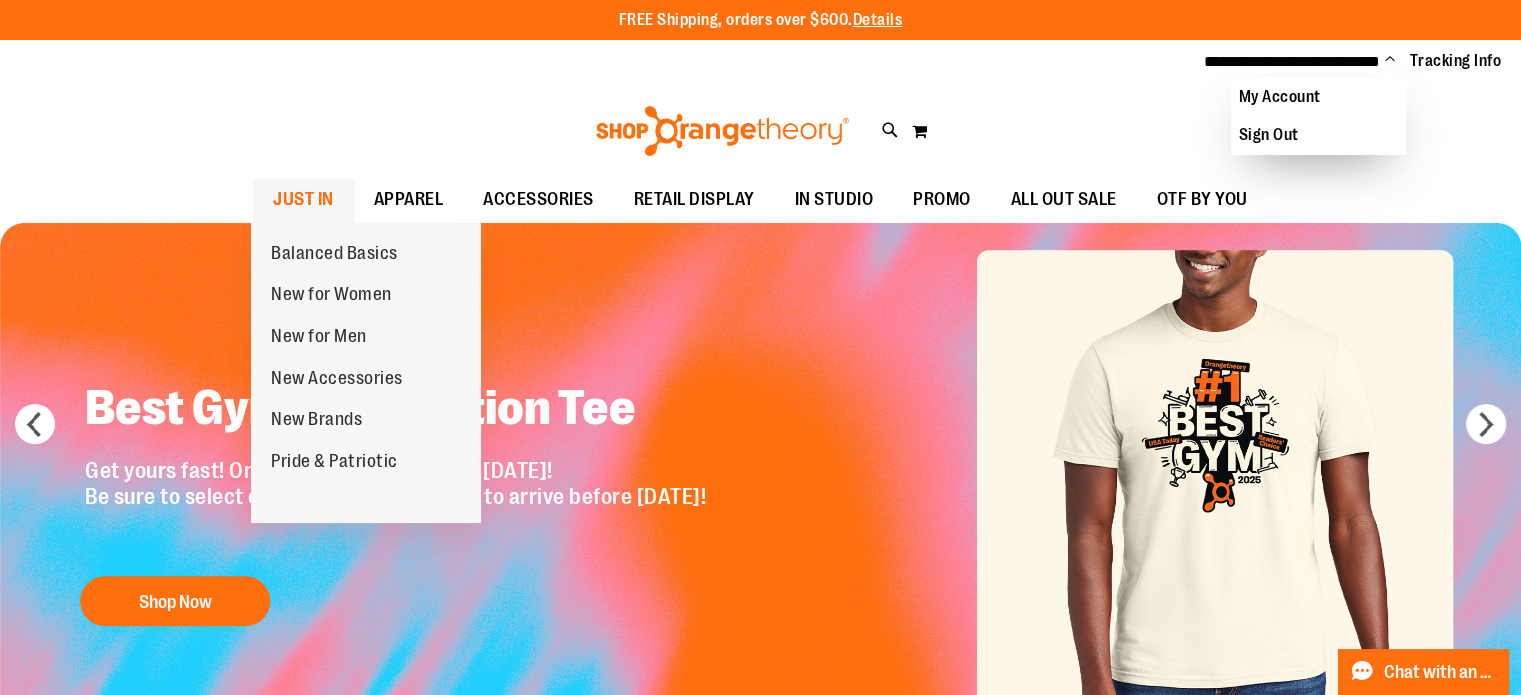 click on "JUST IN" at bounding box center (303, 199) 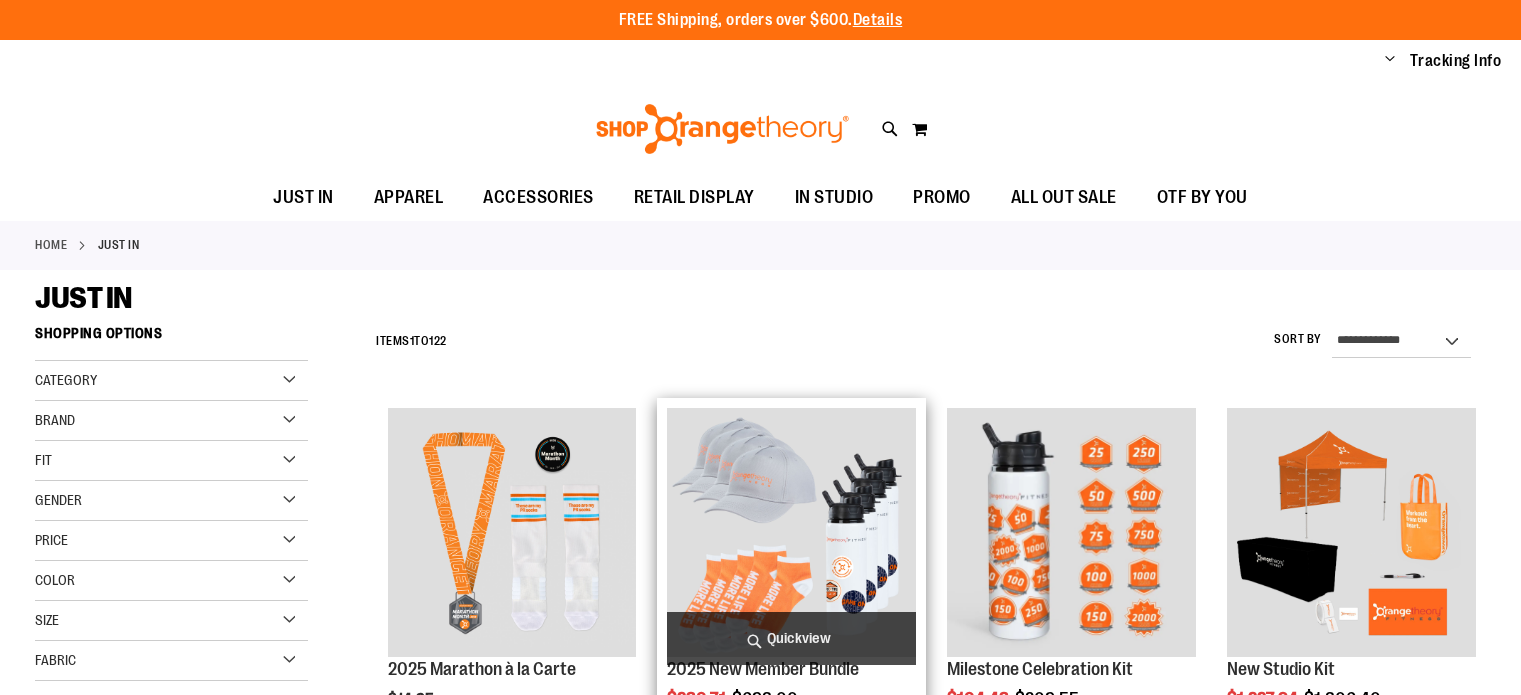 scroll, scrollTop: 0, scrollLeft: 0, axis: both 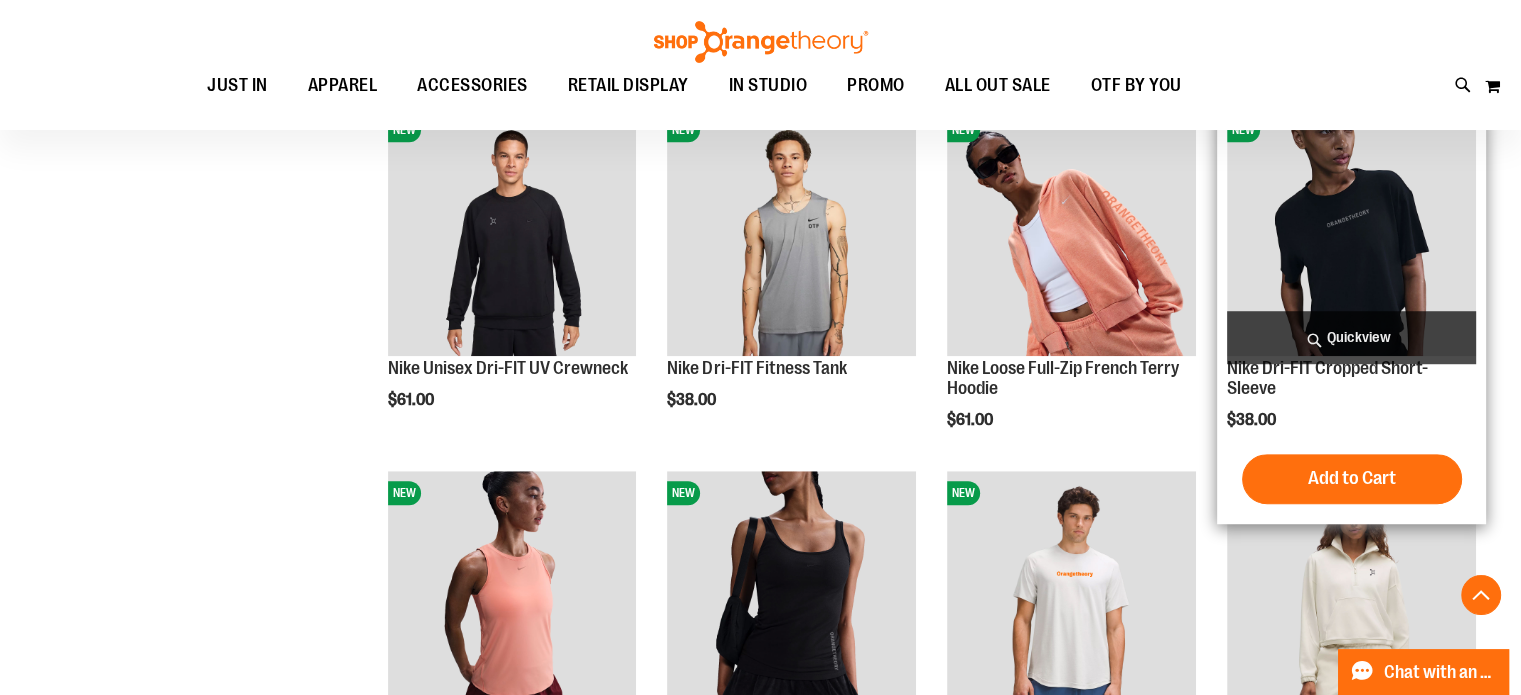 type on "**********" 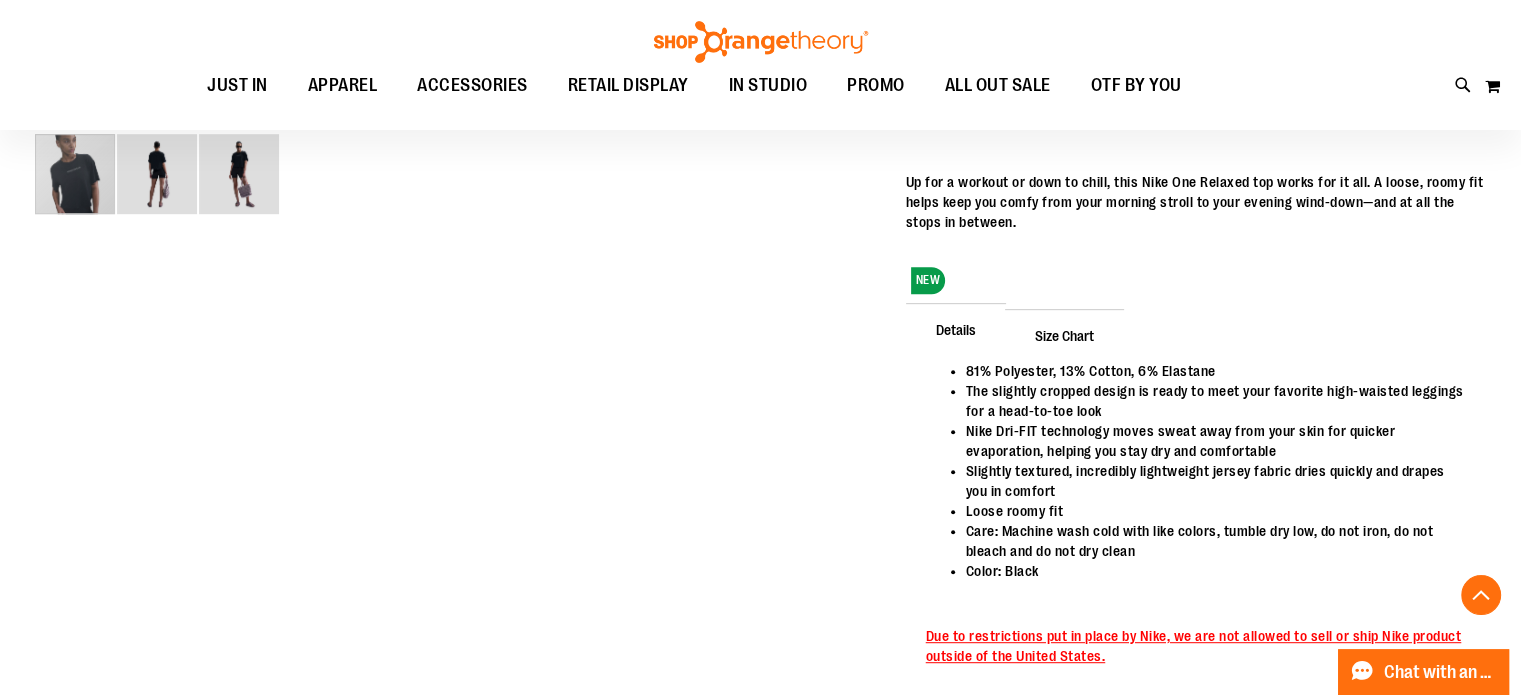 scroll, scrollTop: 890, scrollLeft: 0, axis: vertical 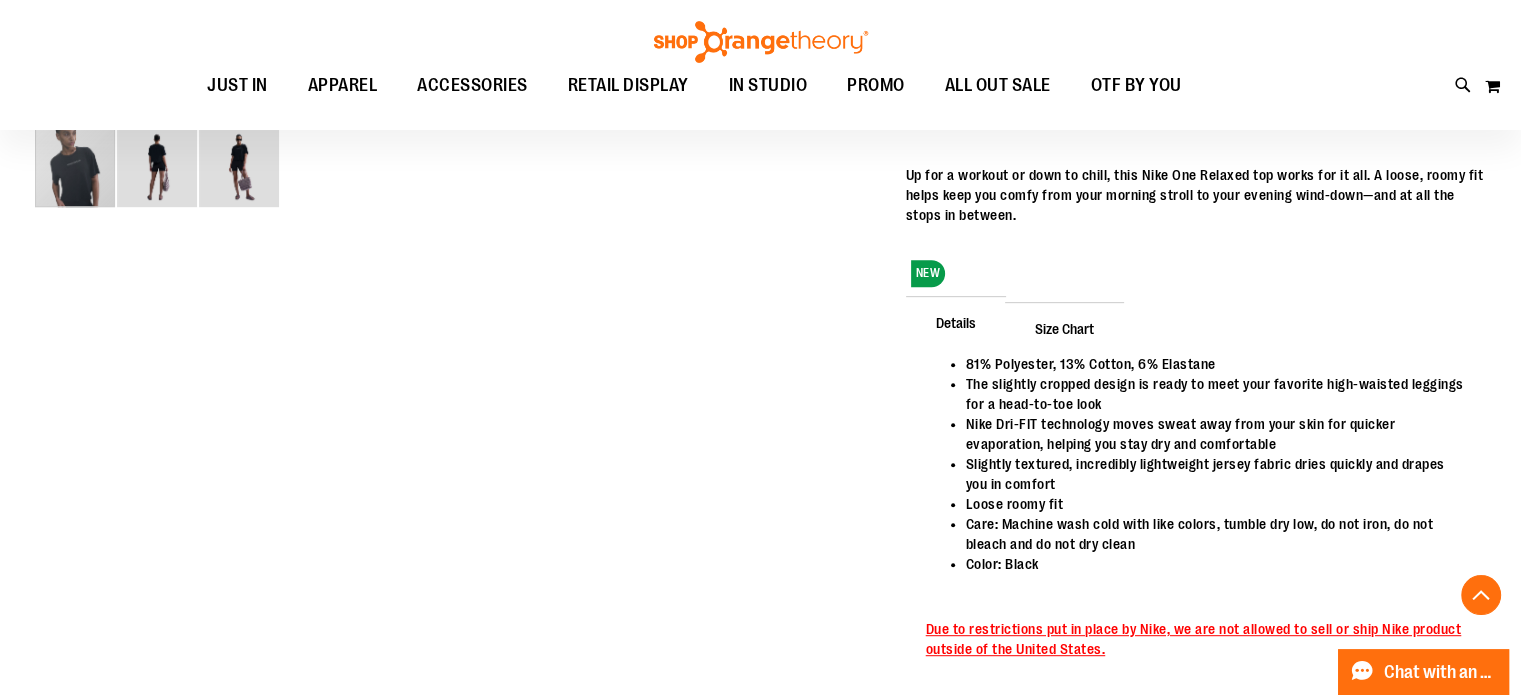 type on "**********" 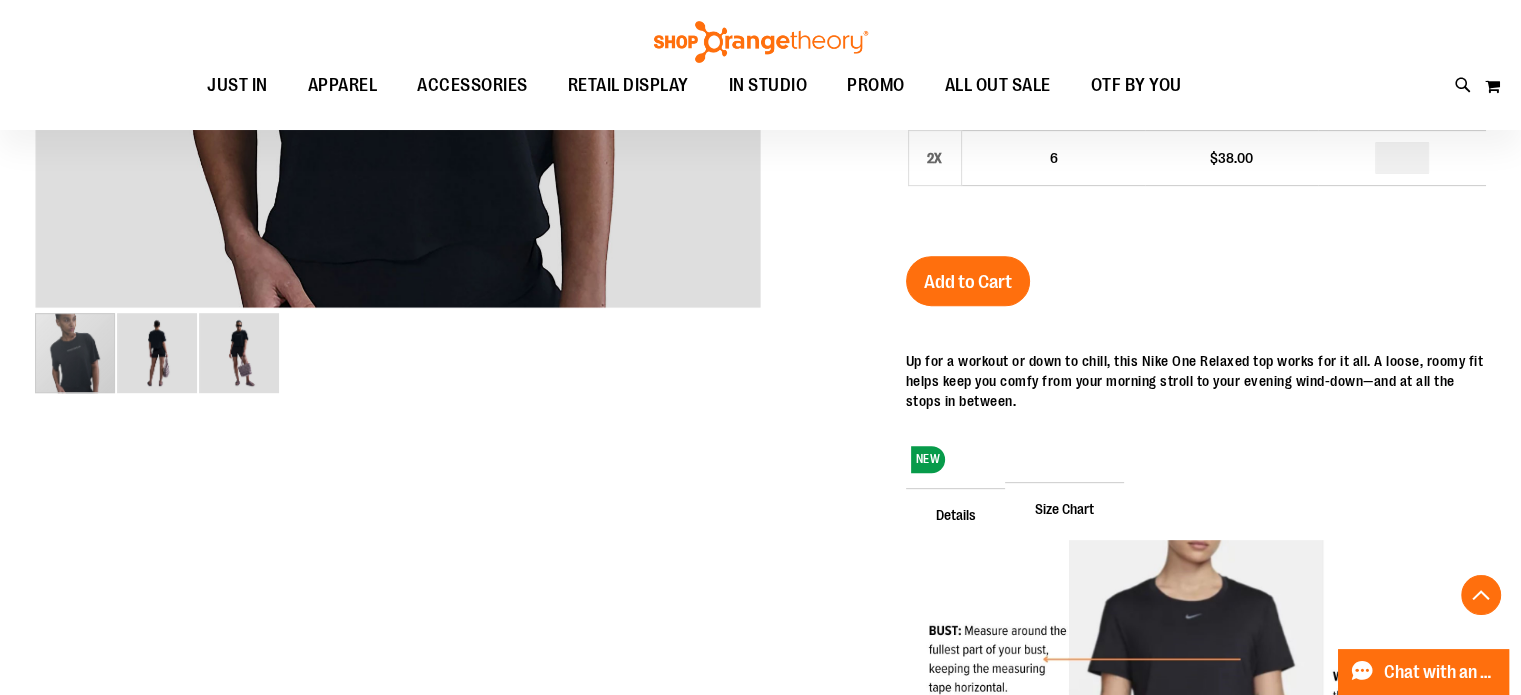 scroll, scrollTop: 703, scrollLeft: 0, axis: vertical 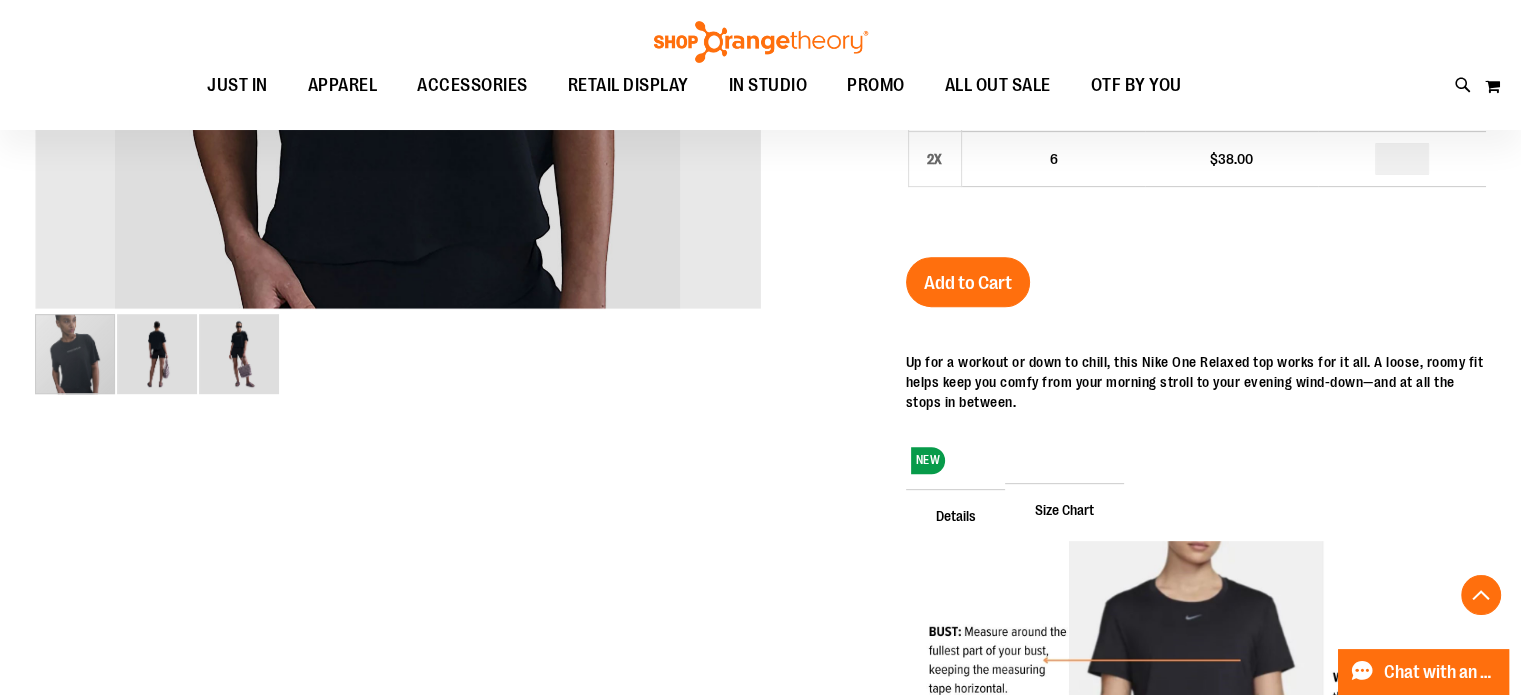 click at bounding box center (157, 354) 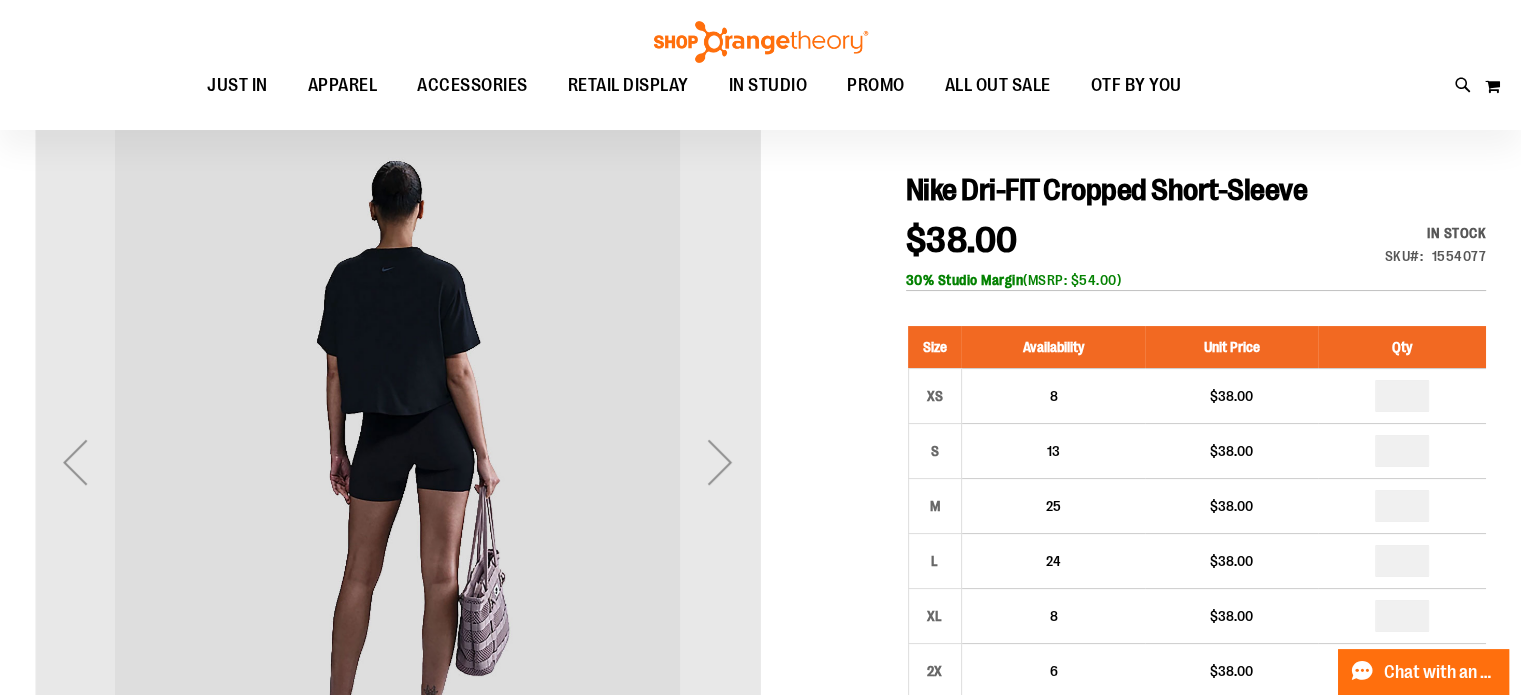 scroll, scrollTop: 190, scrollLeft: 0, axis: vertical 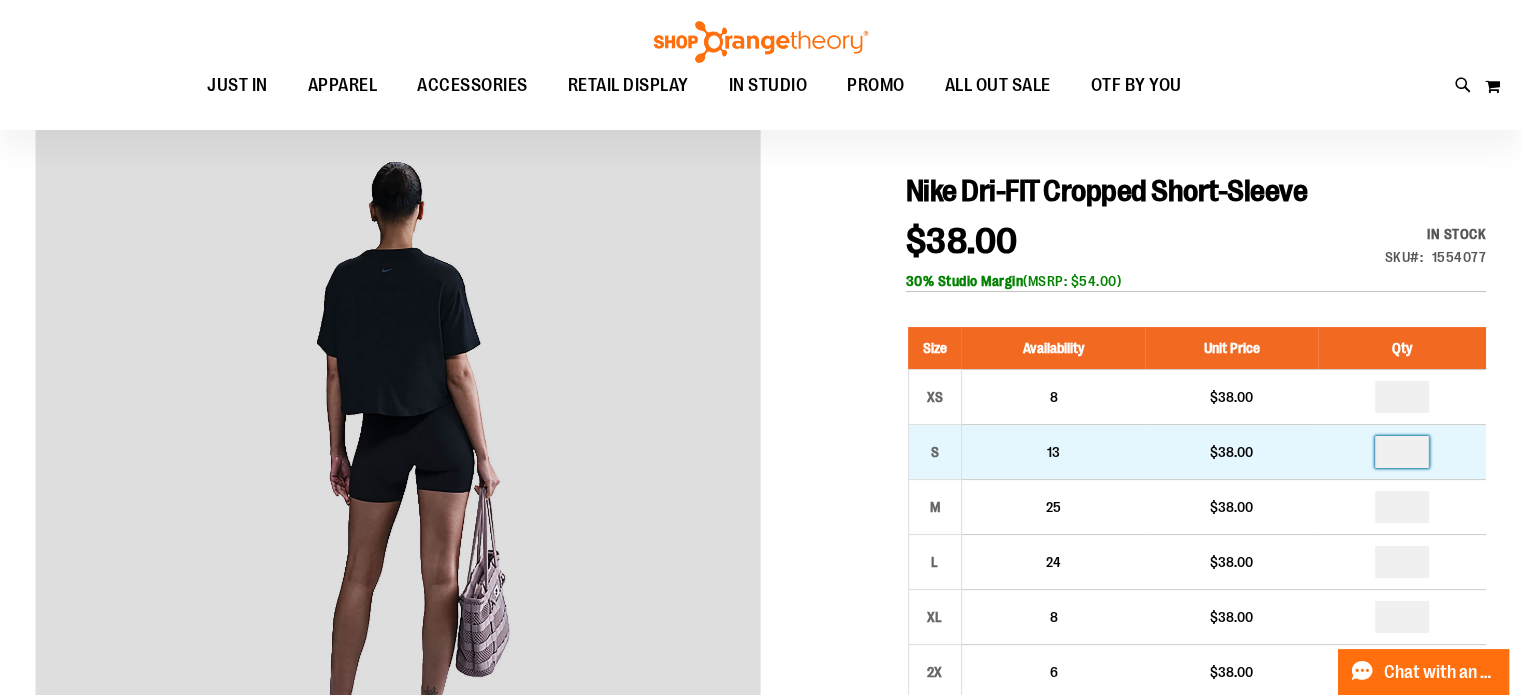 drag, startPoint x: 1415, startPoint y: 451, endPoint x: 1368, endPoint y: 451, distance: 47 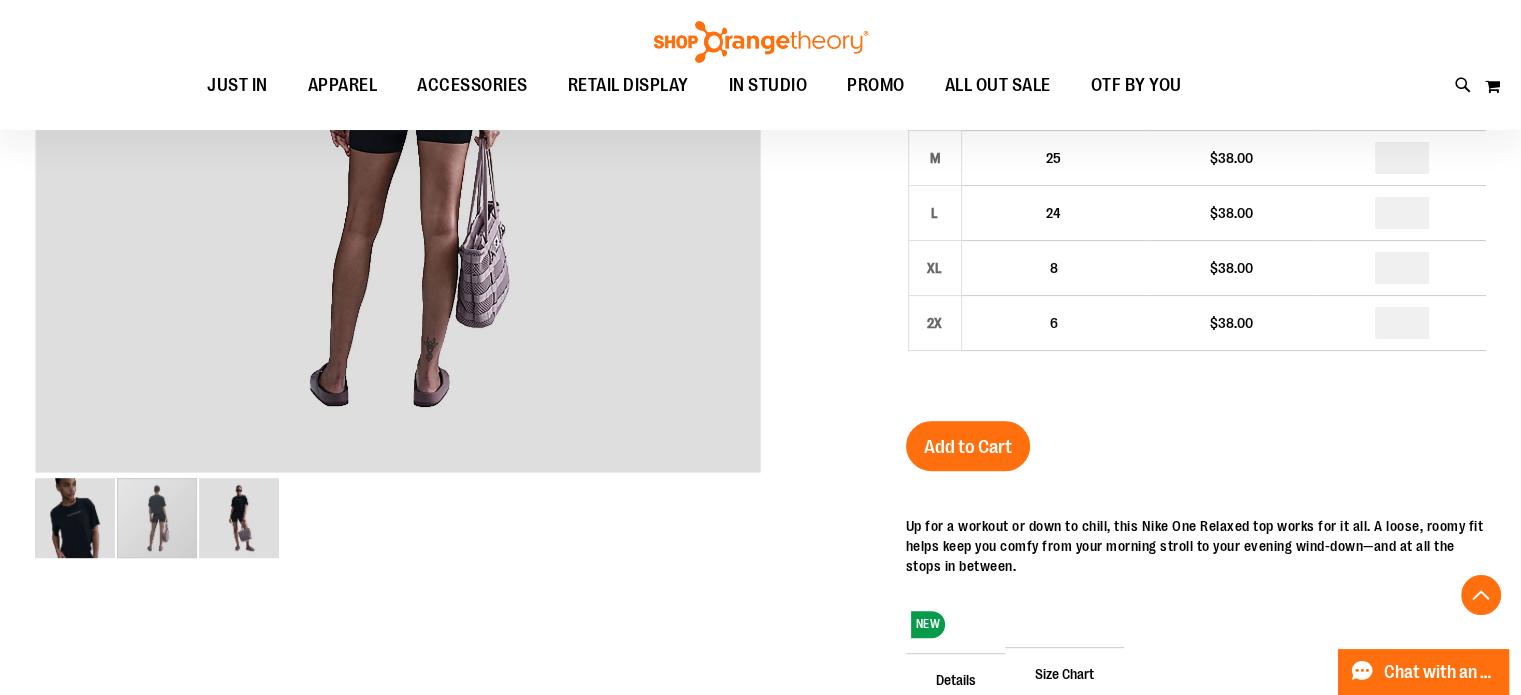 scroll, scrollTop: 562, scrollLeft: 0, axis: vertical 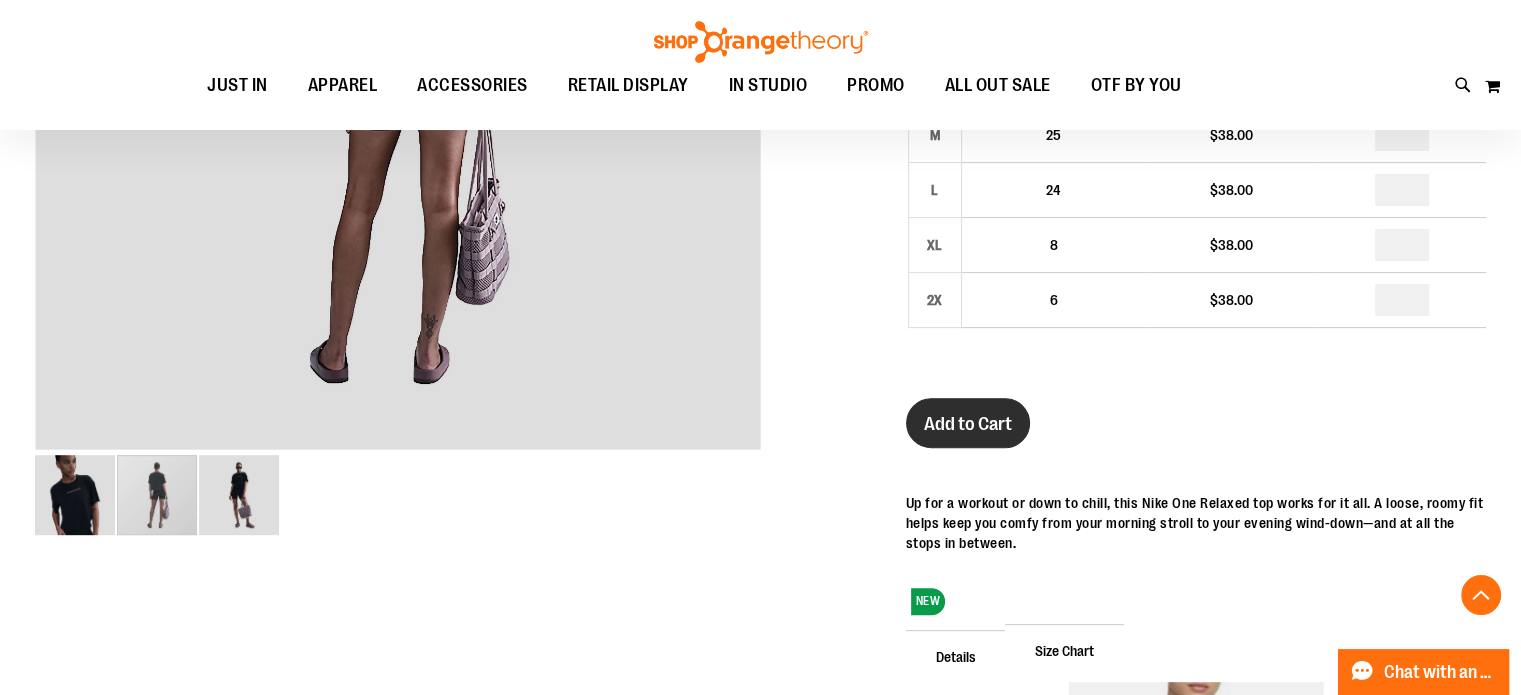 click on "Add to Cart" at bounding box center [968, 424] 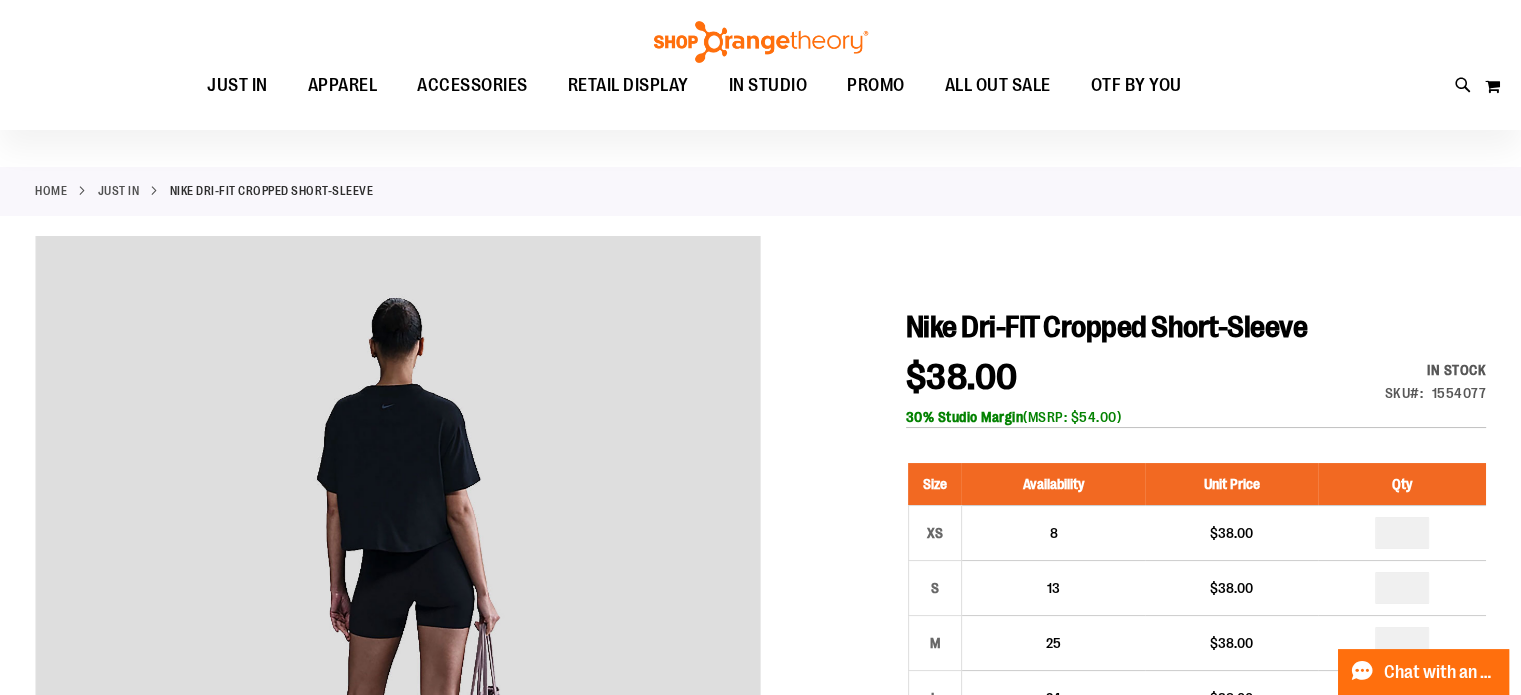 scroll, scrollTop: 0, scrollLeft: 0, axis: both 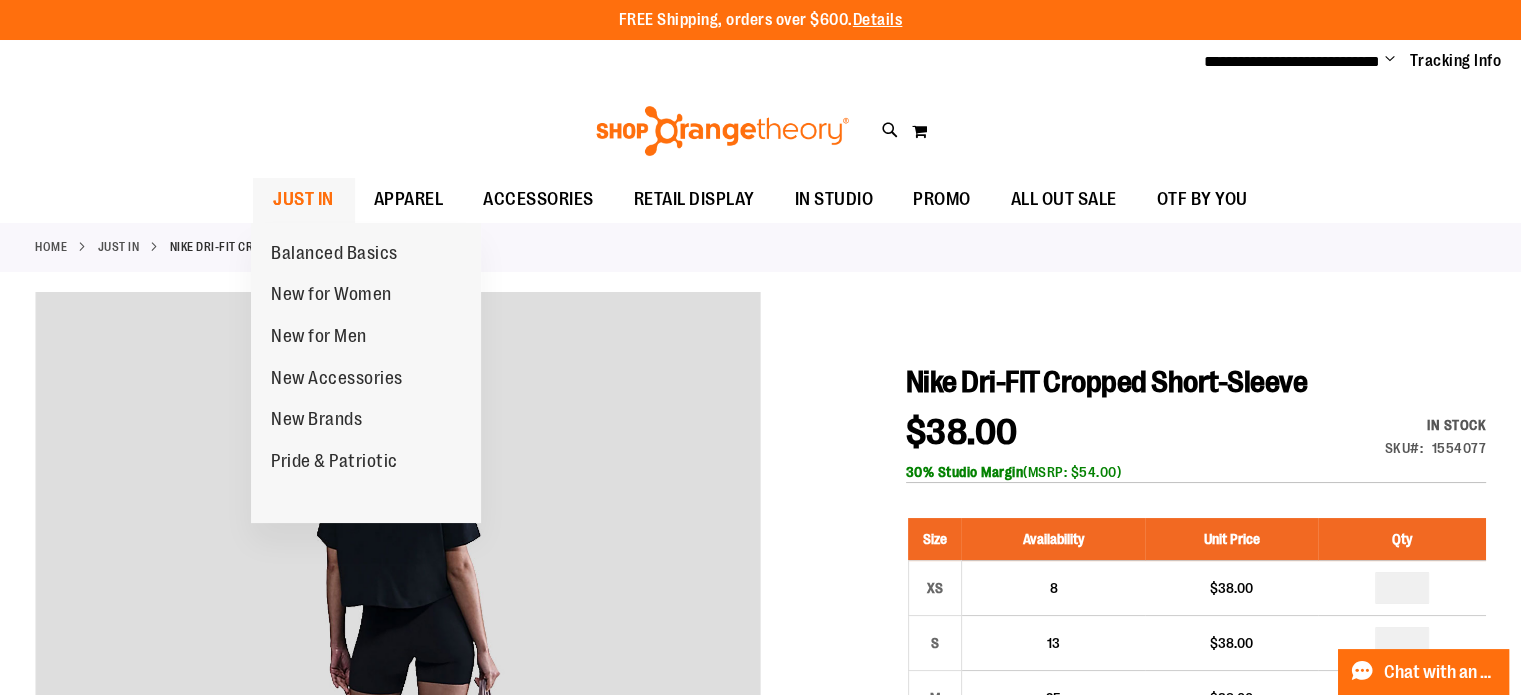 click on "JUST IN" at bounding box center [303, 199] 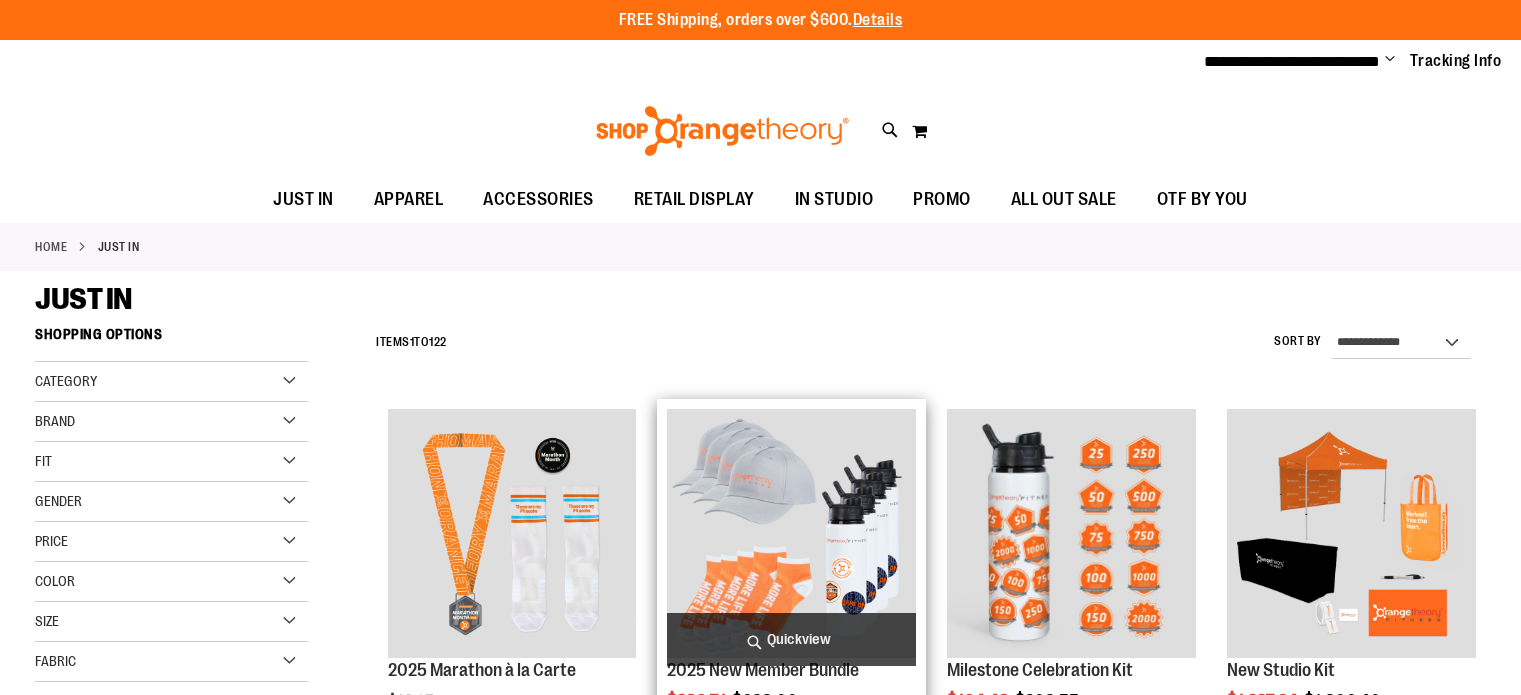 scroll, scrollTop: 0, scrollLeft: 0, axis: both 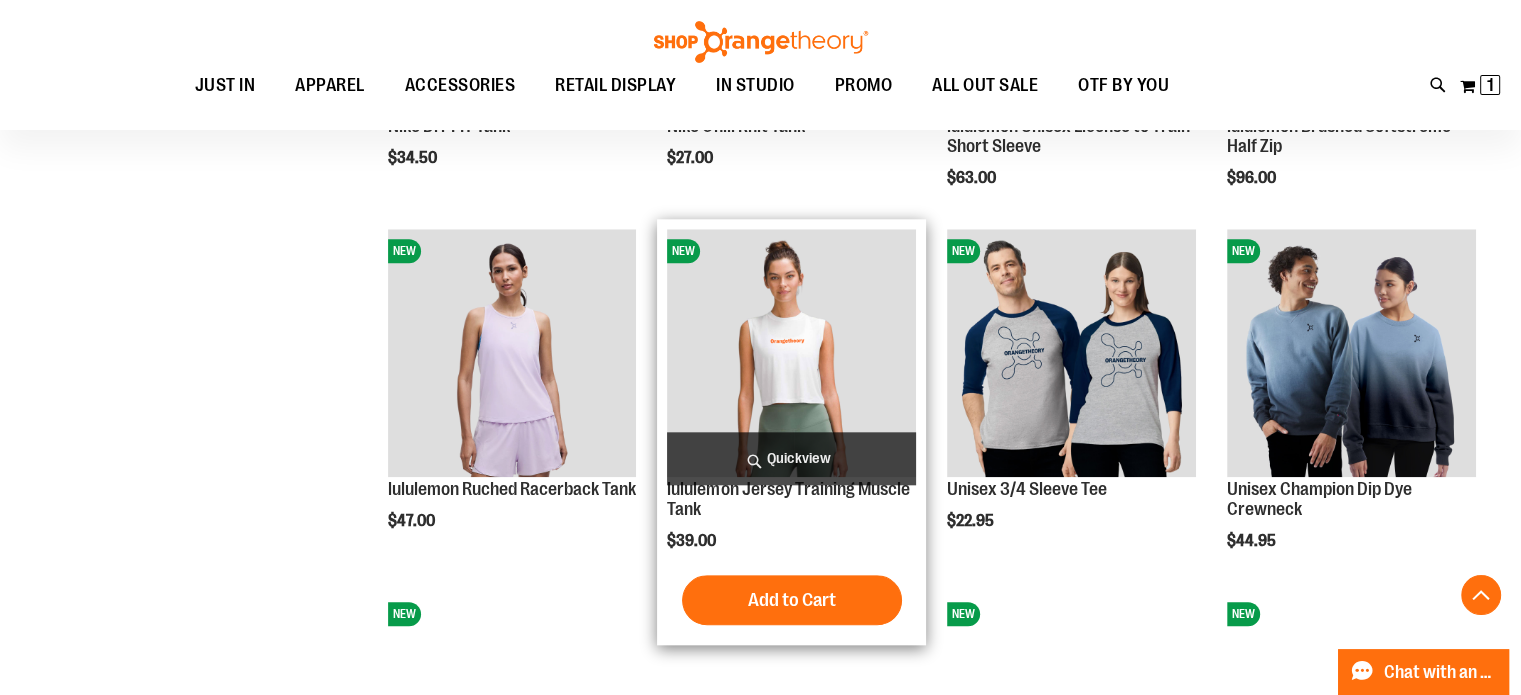 type on "**********" 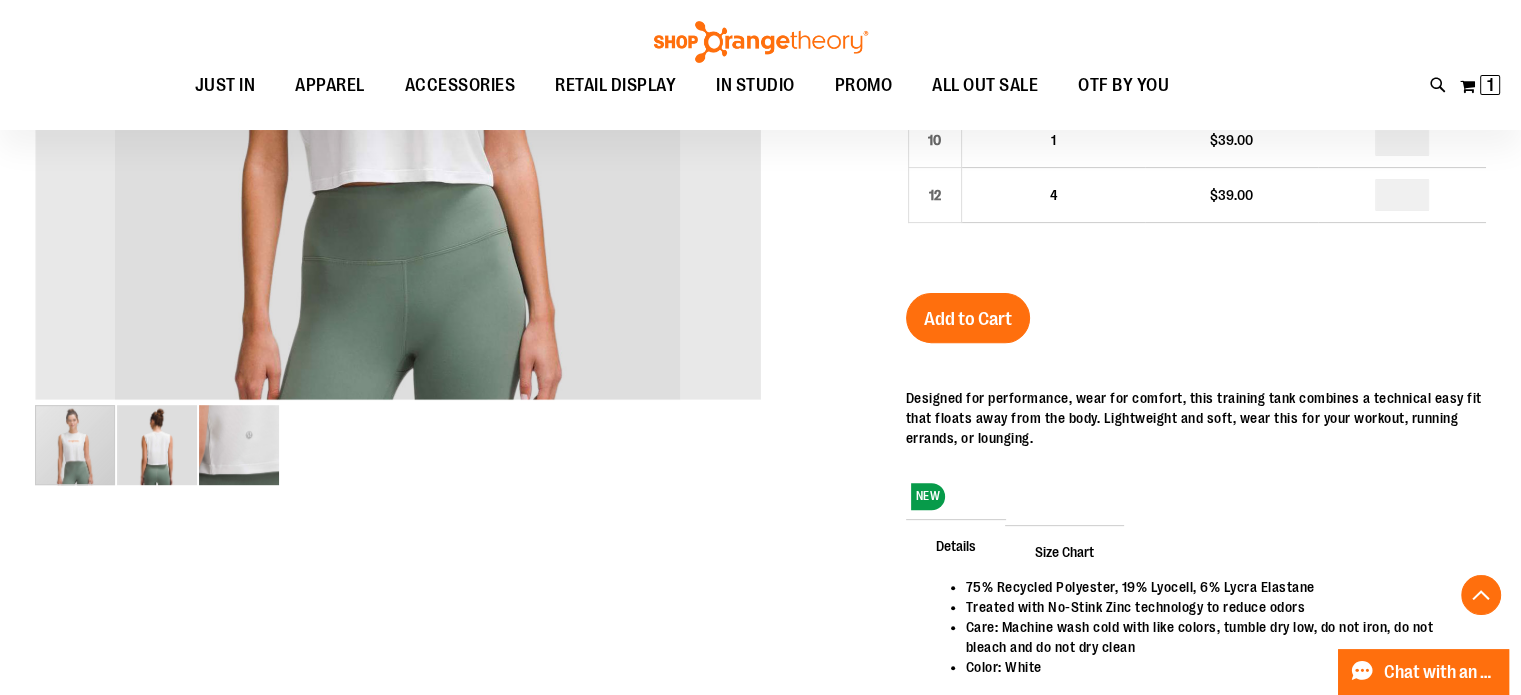 scroll, scrollTop: 613, scrollLeft: 0, axis: vertical 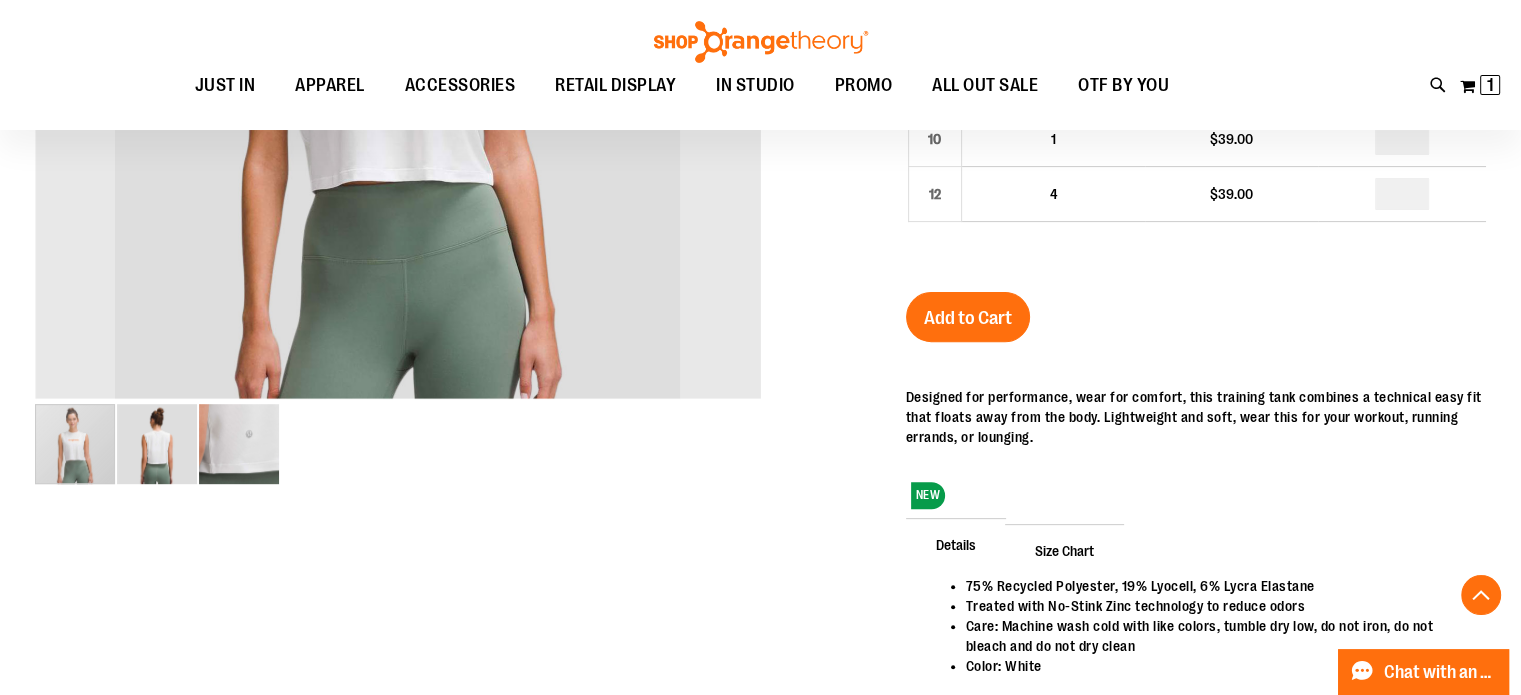 type on "**********" 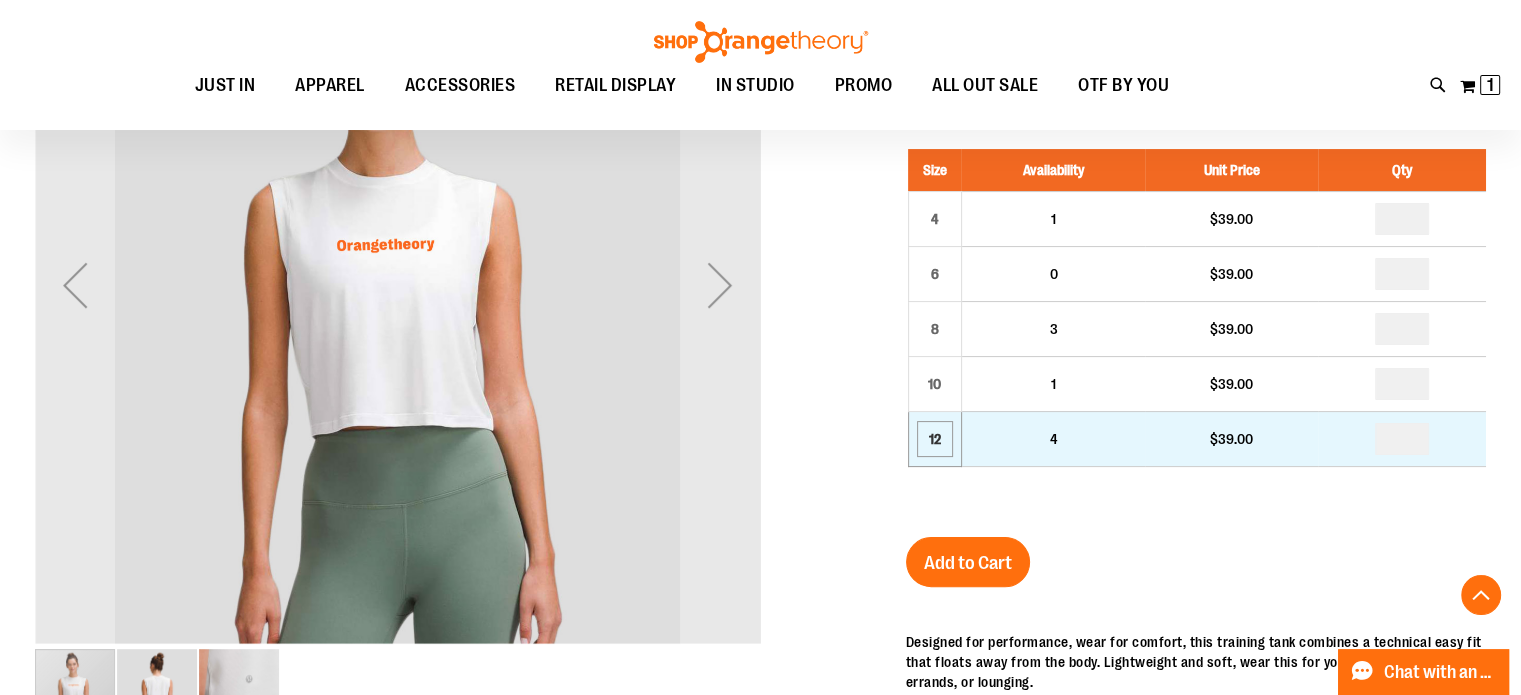 scroll, scrollTop: 366, scrollLeft: 0, axis: vertical 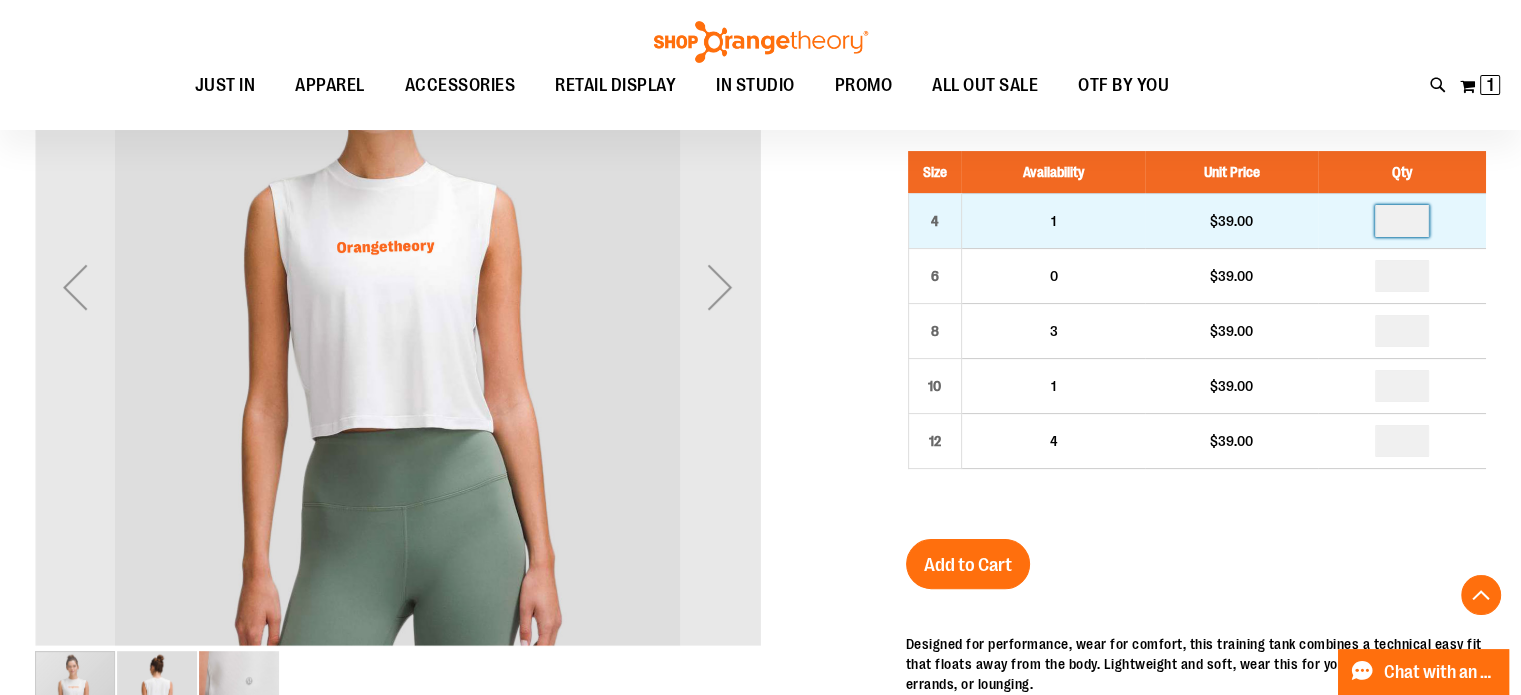 drag, startPoint x: 1408, startPoint y: 220, endPoint x: 1378, endPoint y: 221, distance: 30.016663 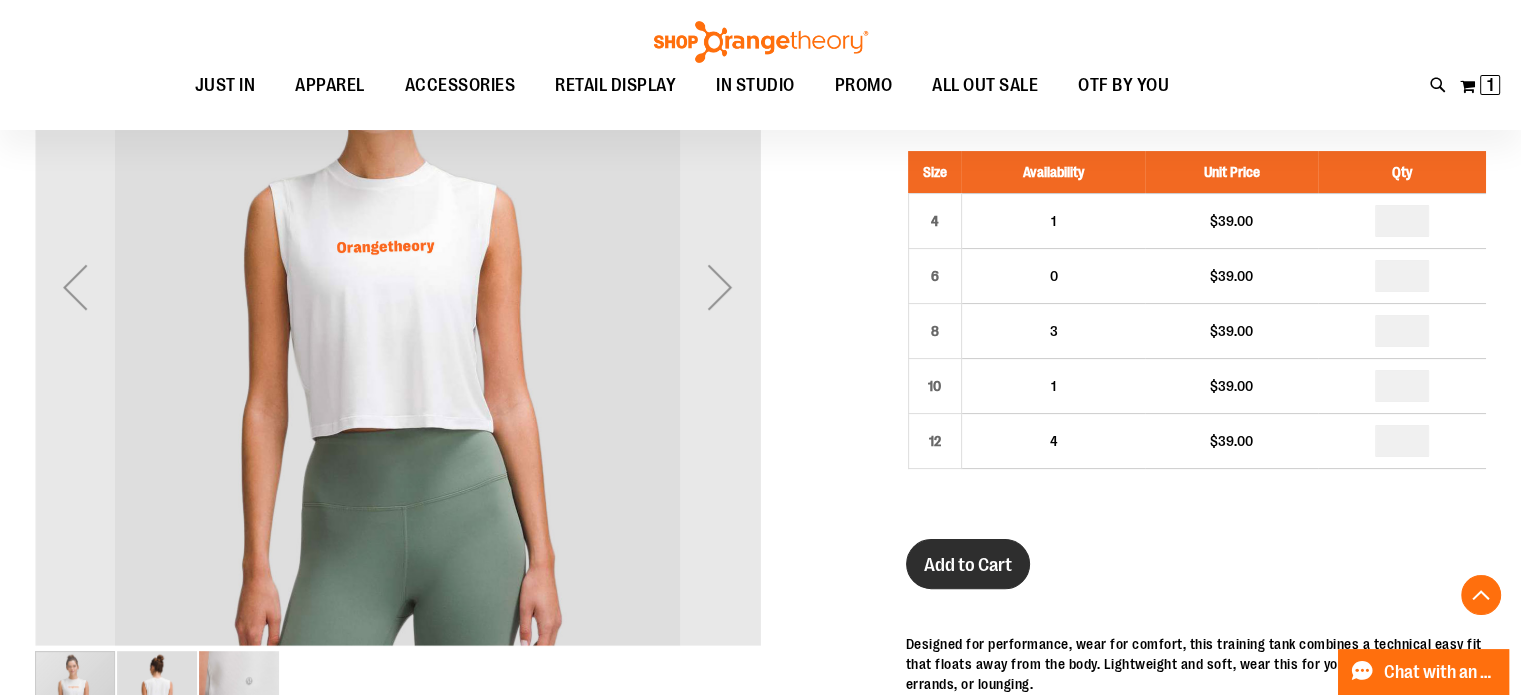 click on "Add to Cart" at bounding box center (968, 565) 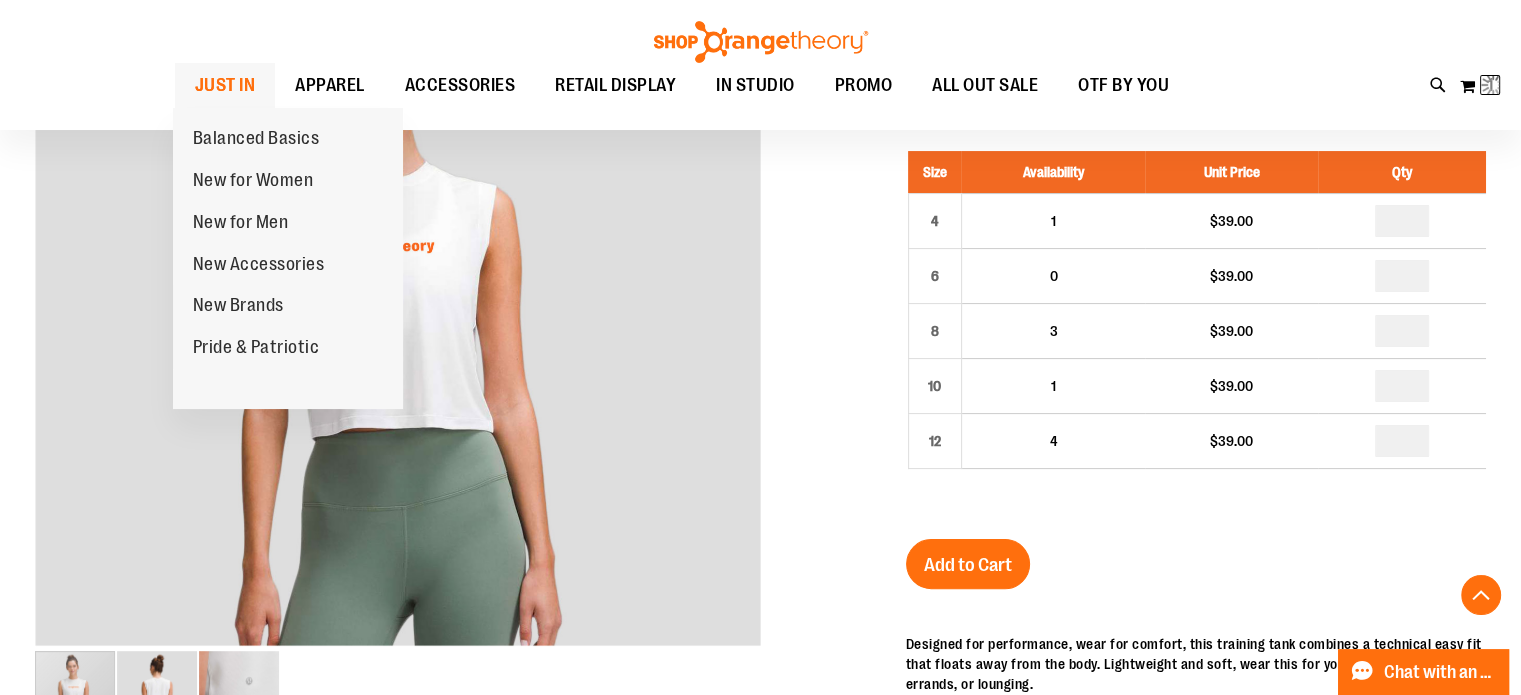 click on "JUST IN" at bounding box center [225, 85] 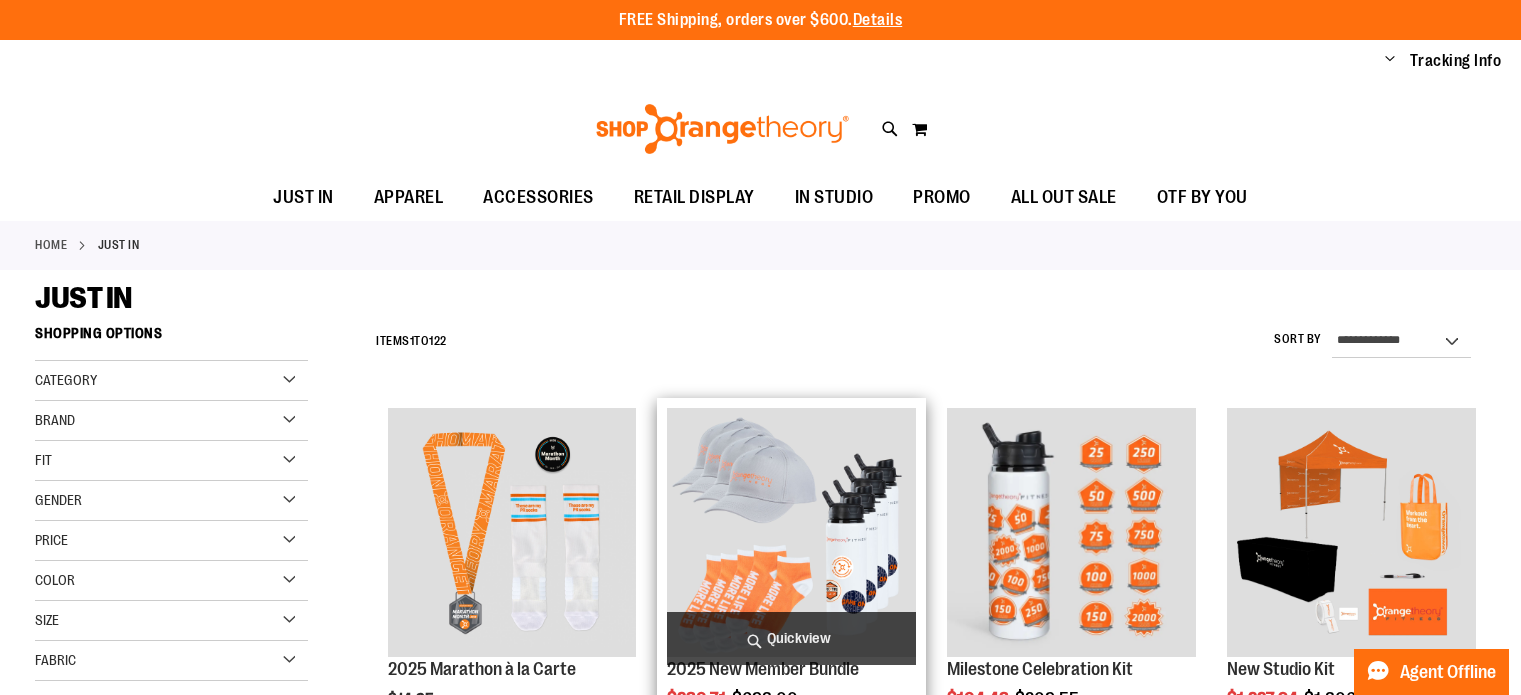 scroll, scrollTop: 0, scrollLeft: 0, axis: both 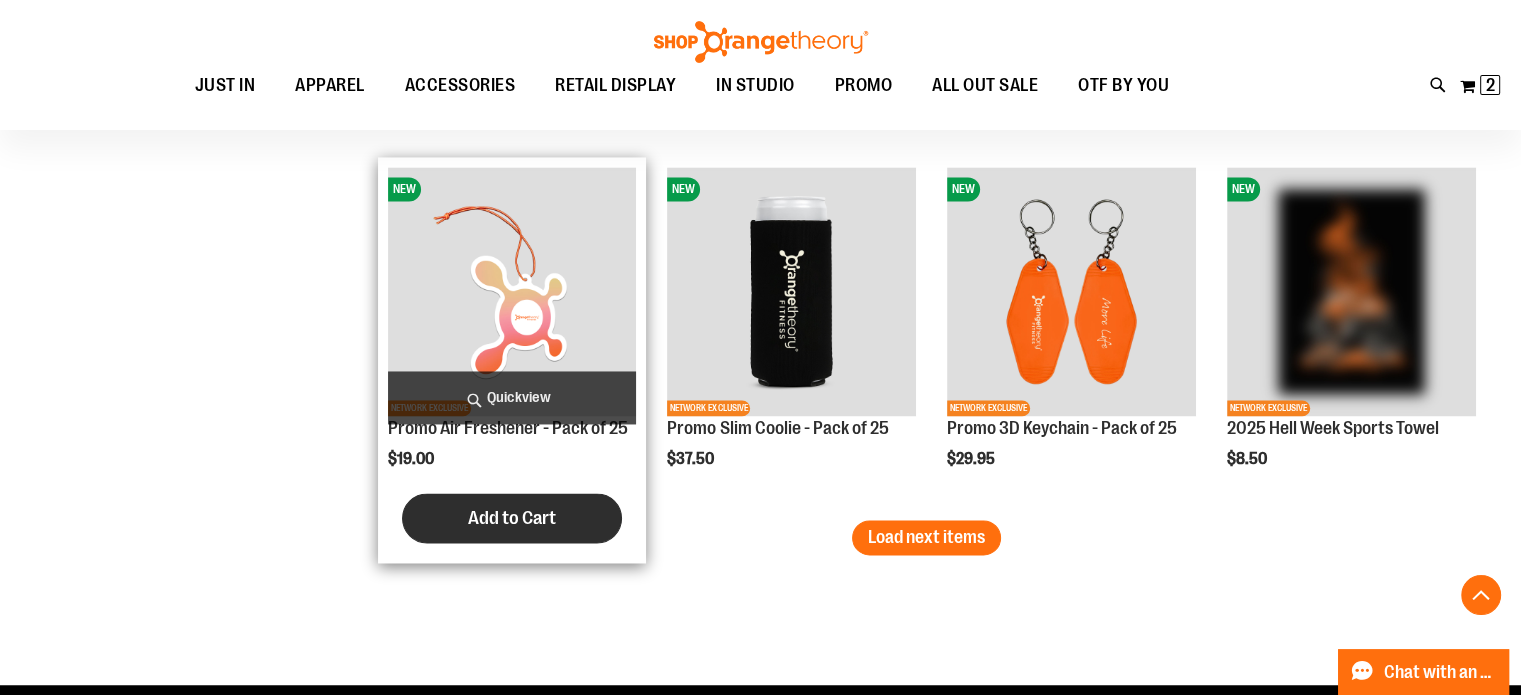 type on "**********" 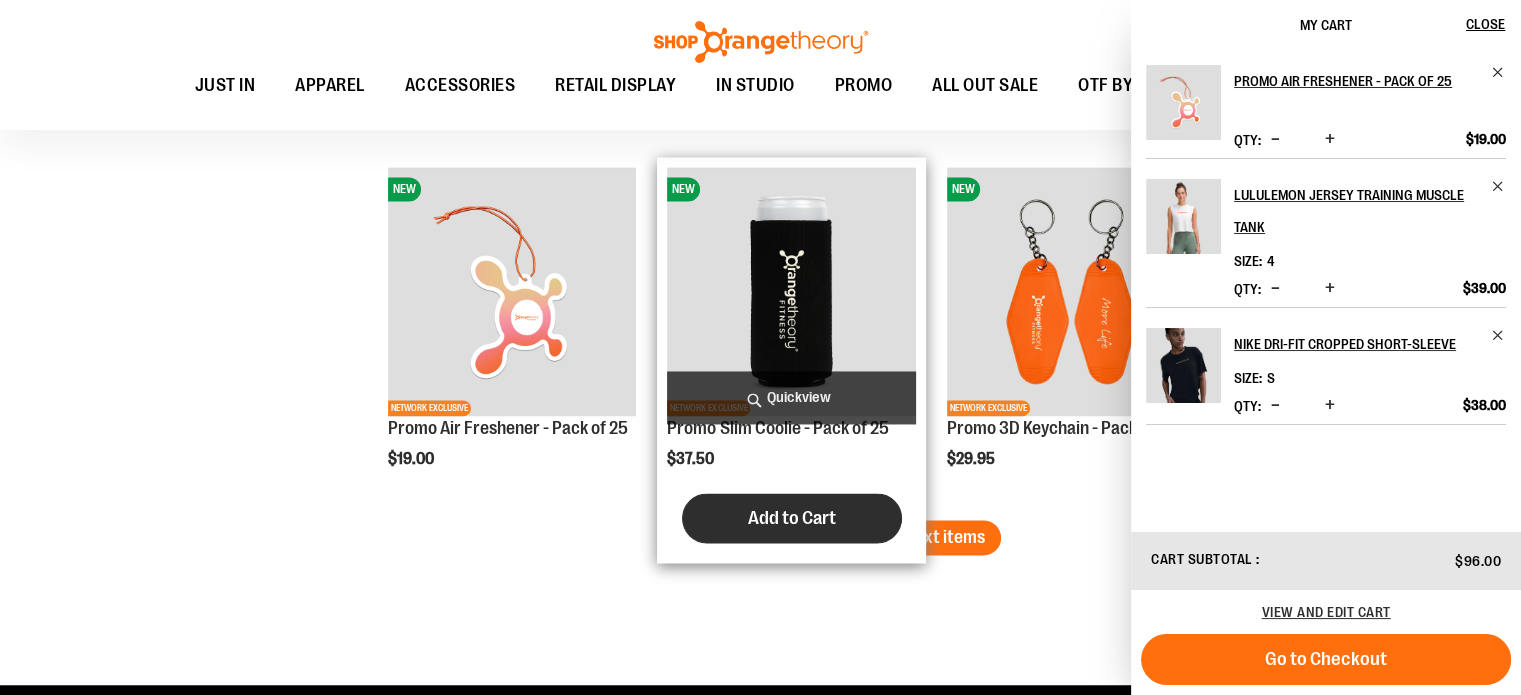 click on "Add to Cart" at bounding box center (792, 518) 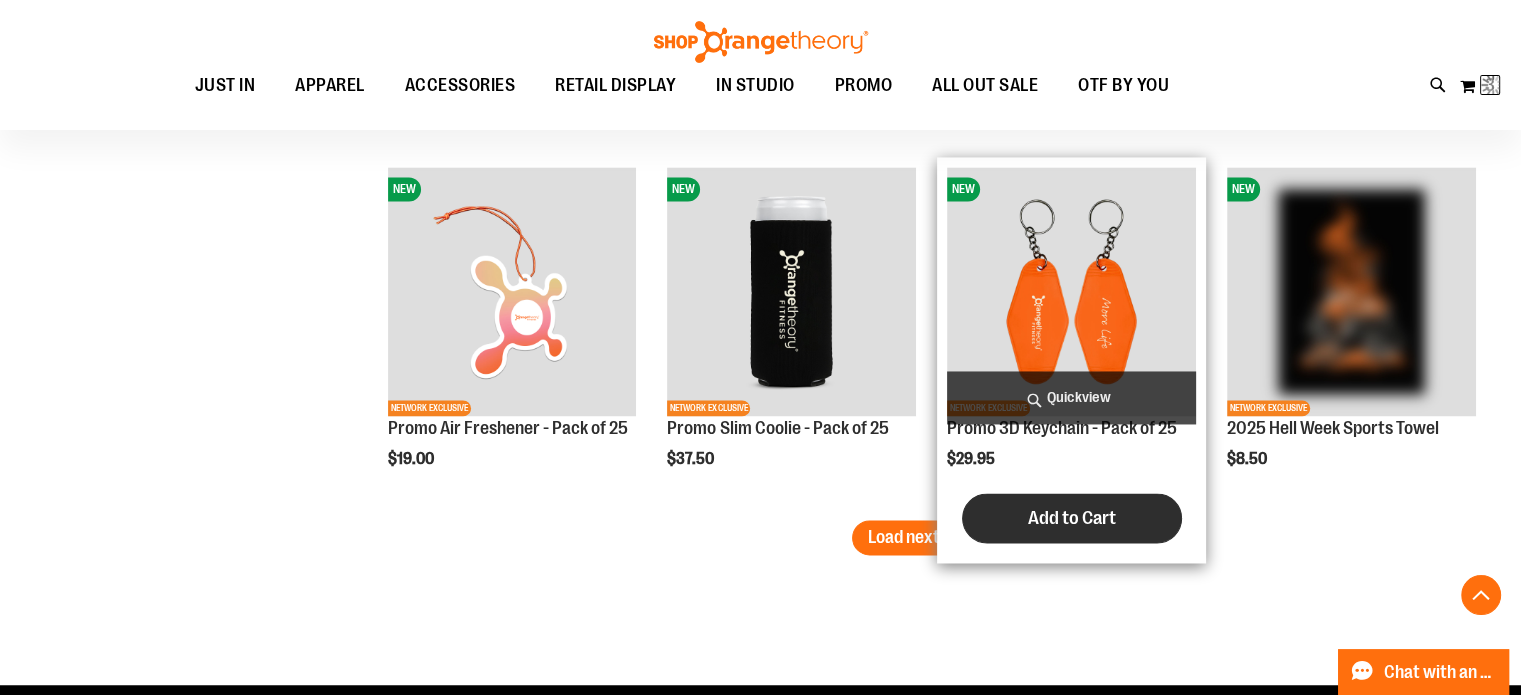 click on "Add to Cart" at bounding box center (1072, 518) 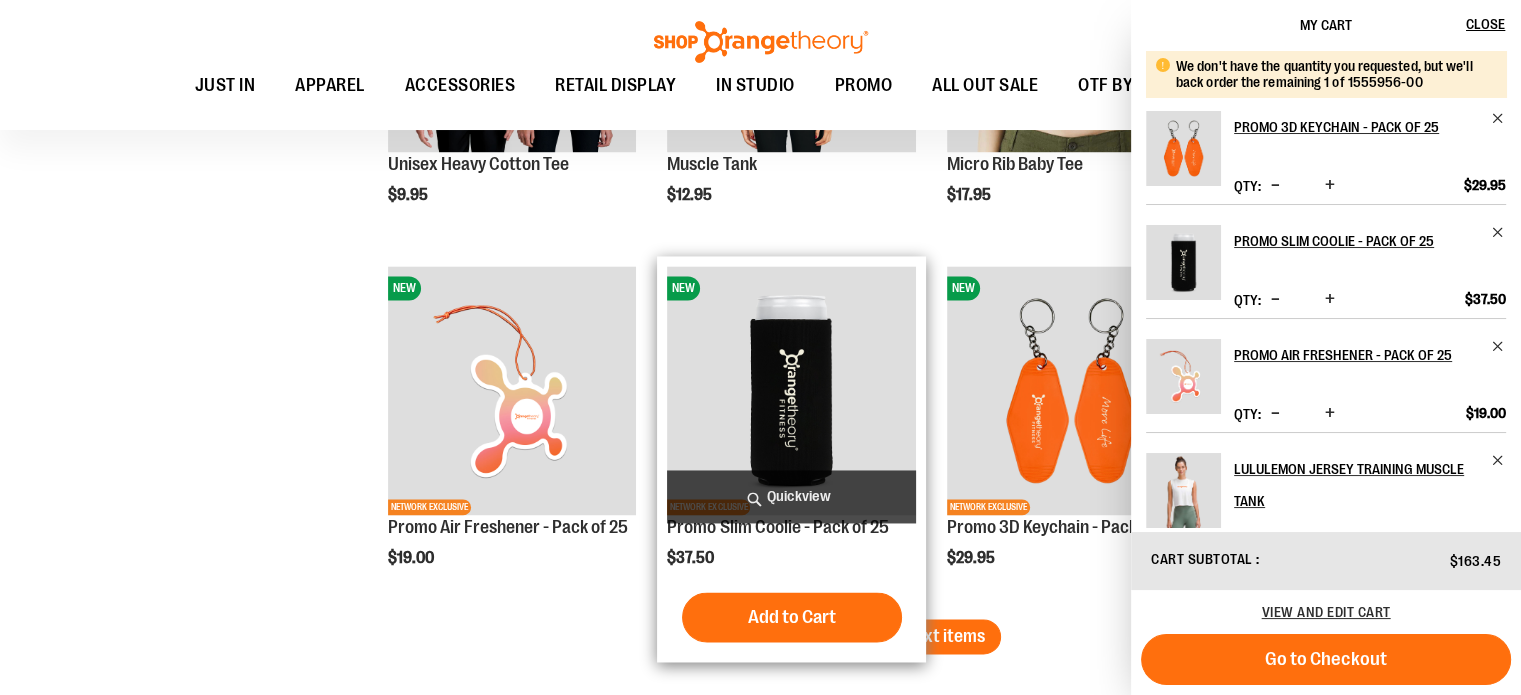 scroll, scrollTop: 3020, scrollLeft: 0, axis: vertical 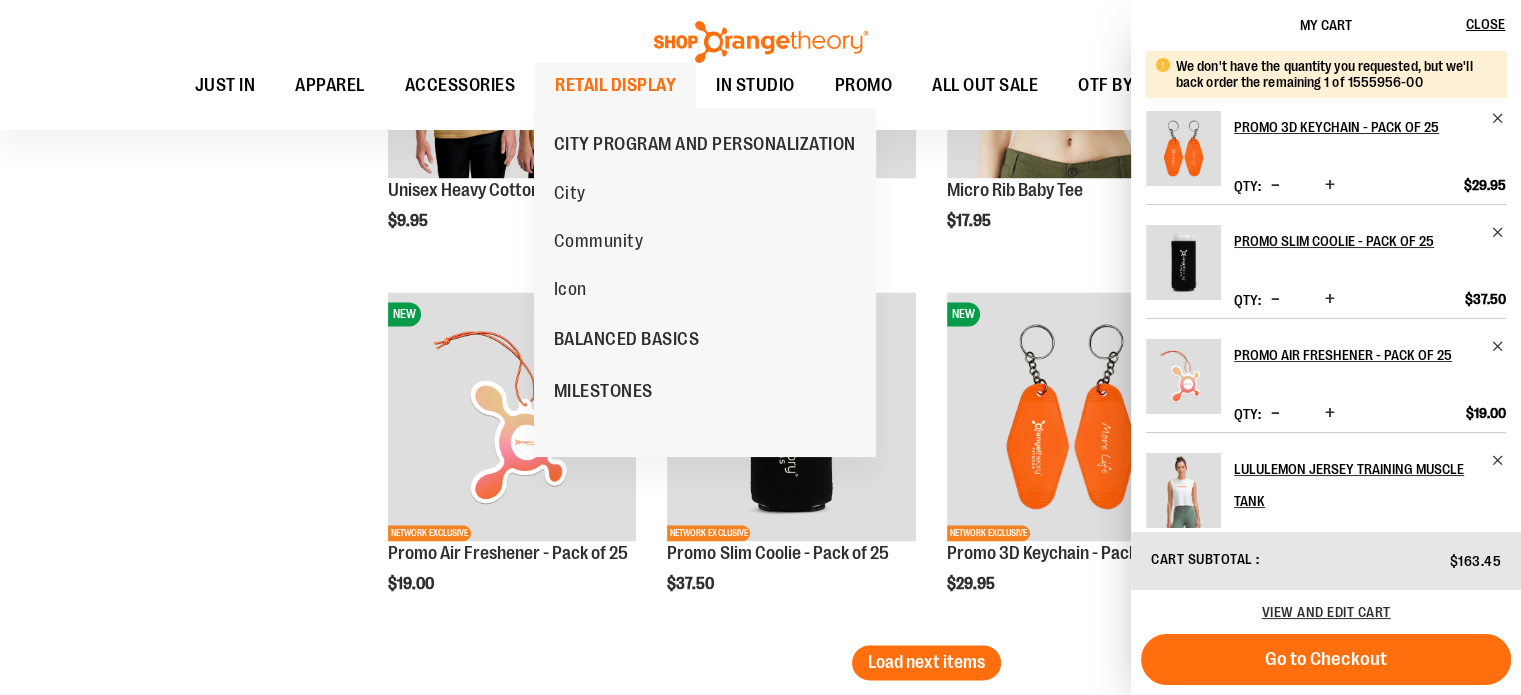 click on "RETAIL DISPLAY" at bounding box center [615, 85] 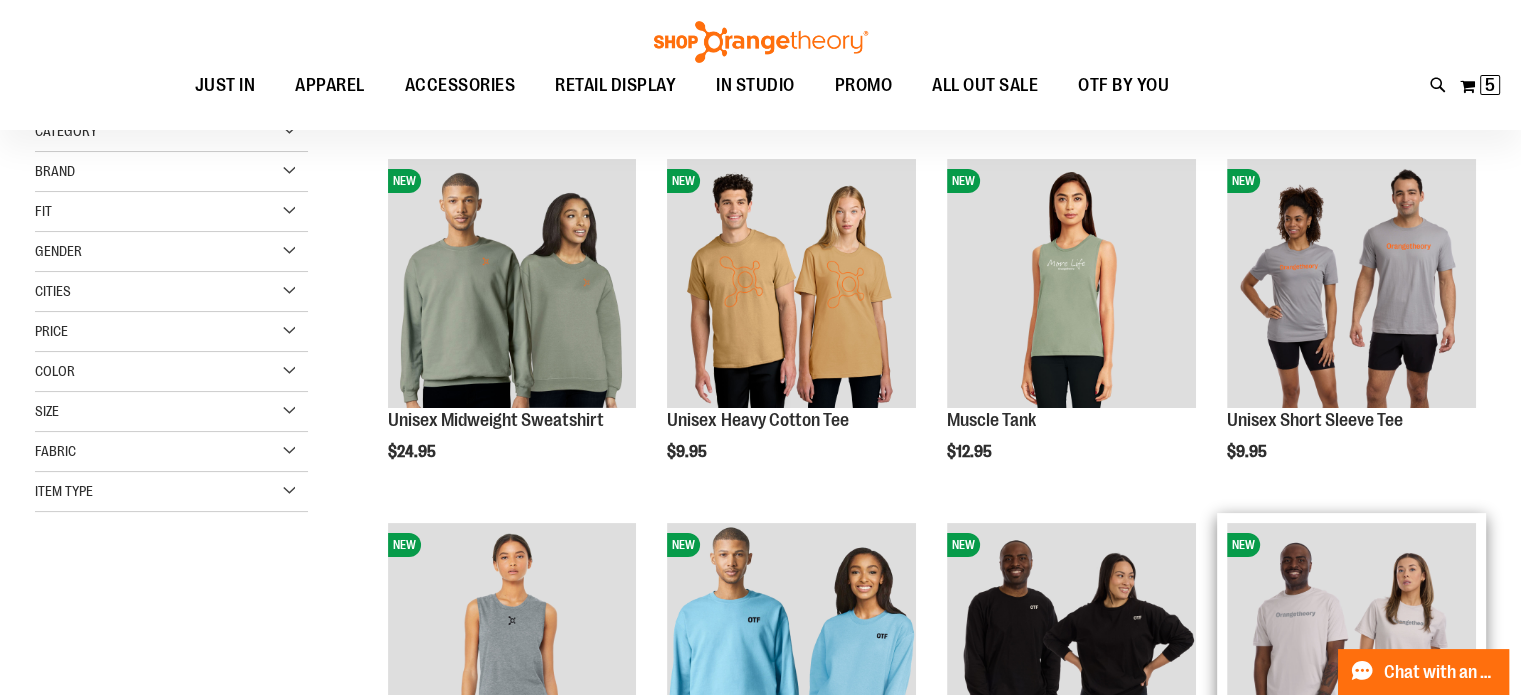 scroll, scrollTop: 244, scrollLeft: 0, axis: vertical 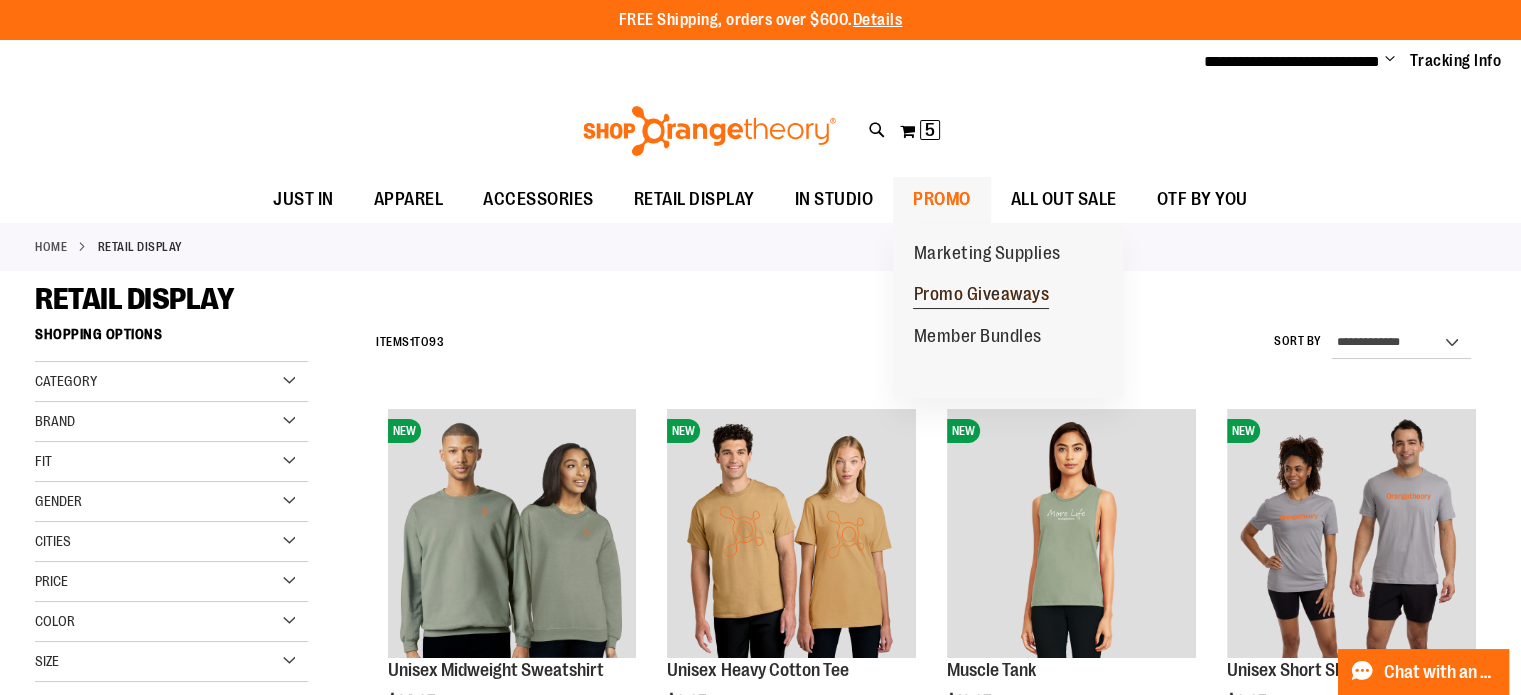 type on "**********" 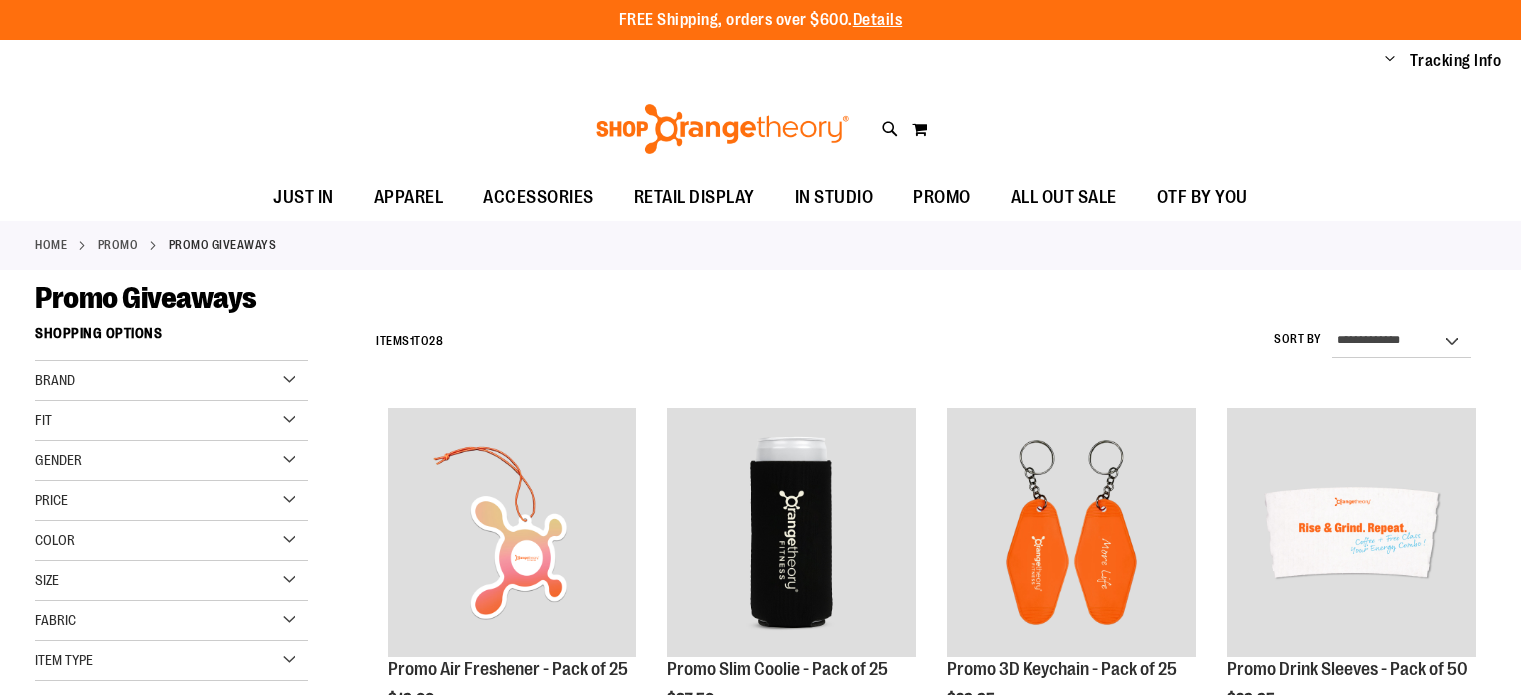 scroll, scrollTop: 0, scrollLeft: 0, axis: both 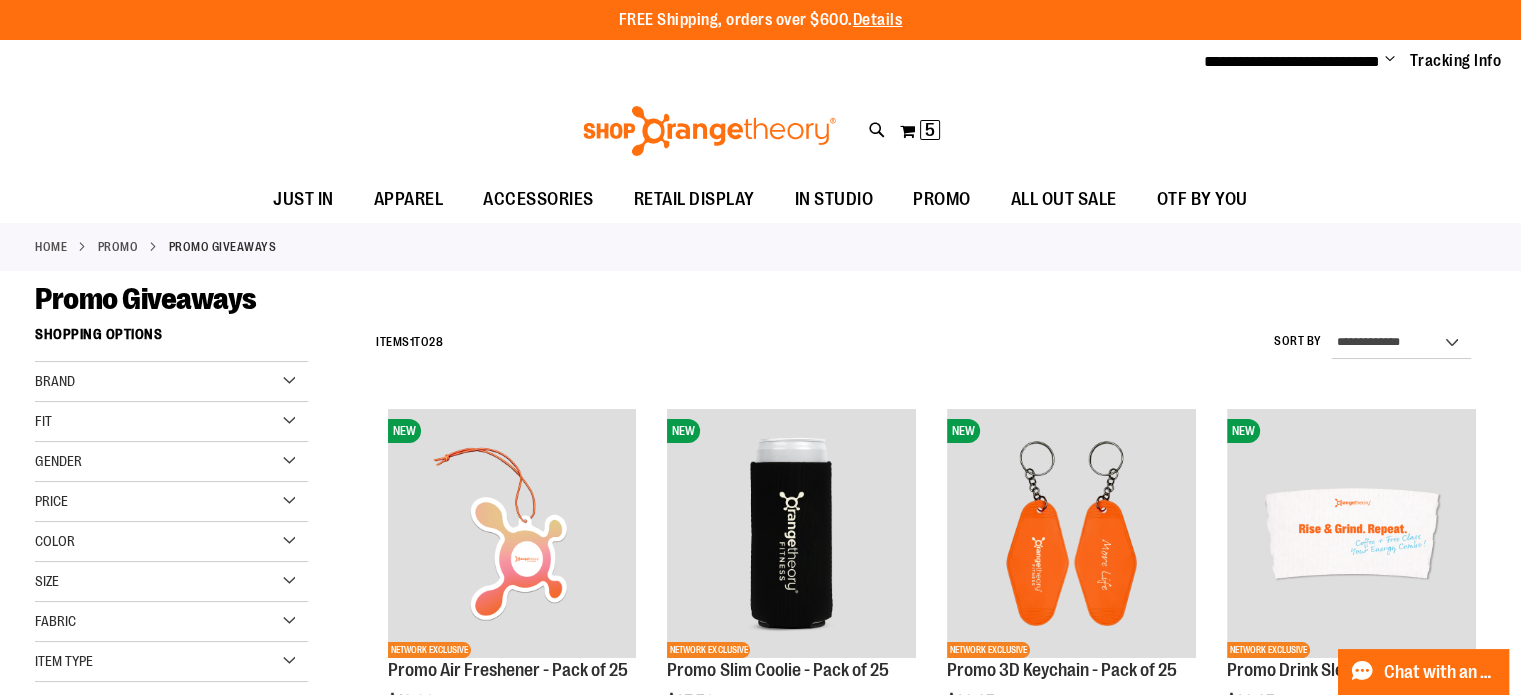 type on "**********" 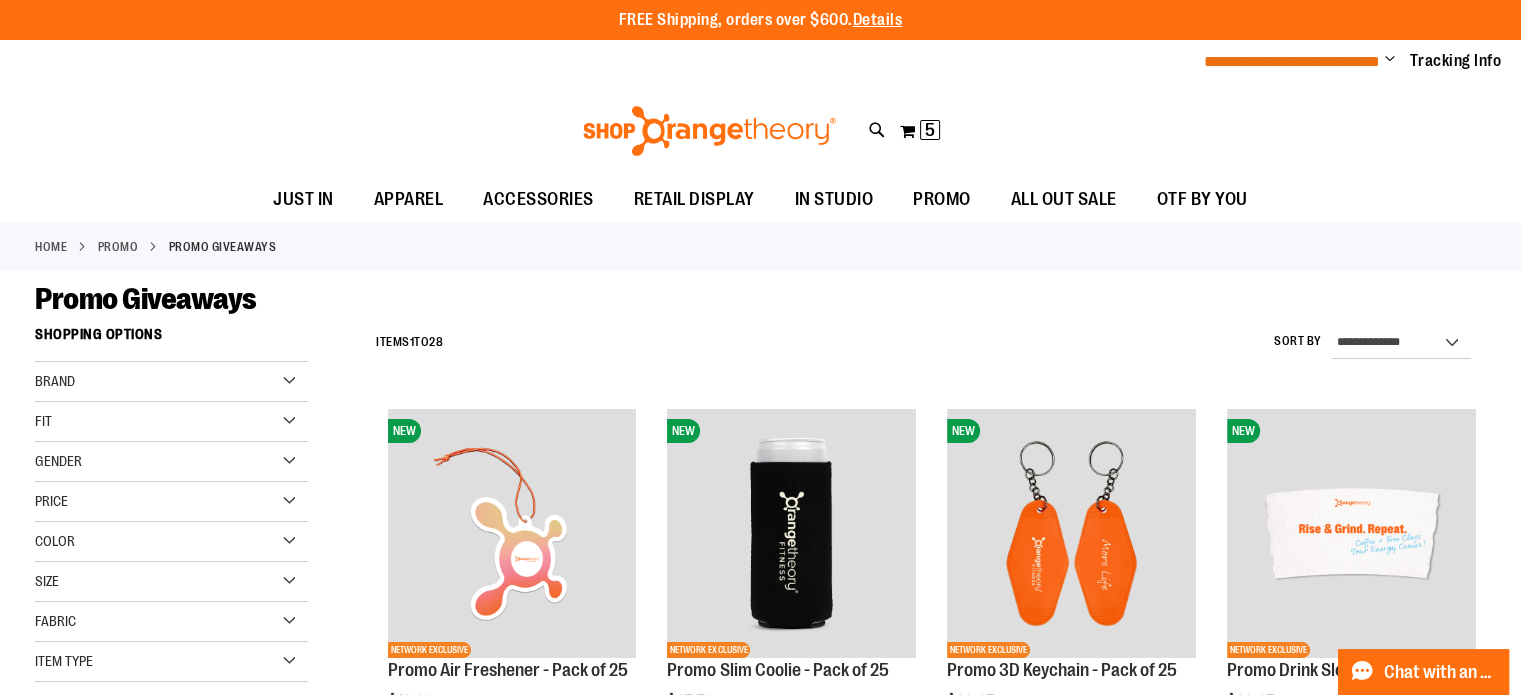 click on "**********" at bounding box center (1292, 61) 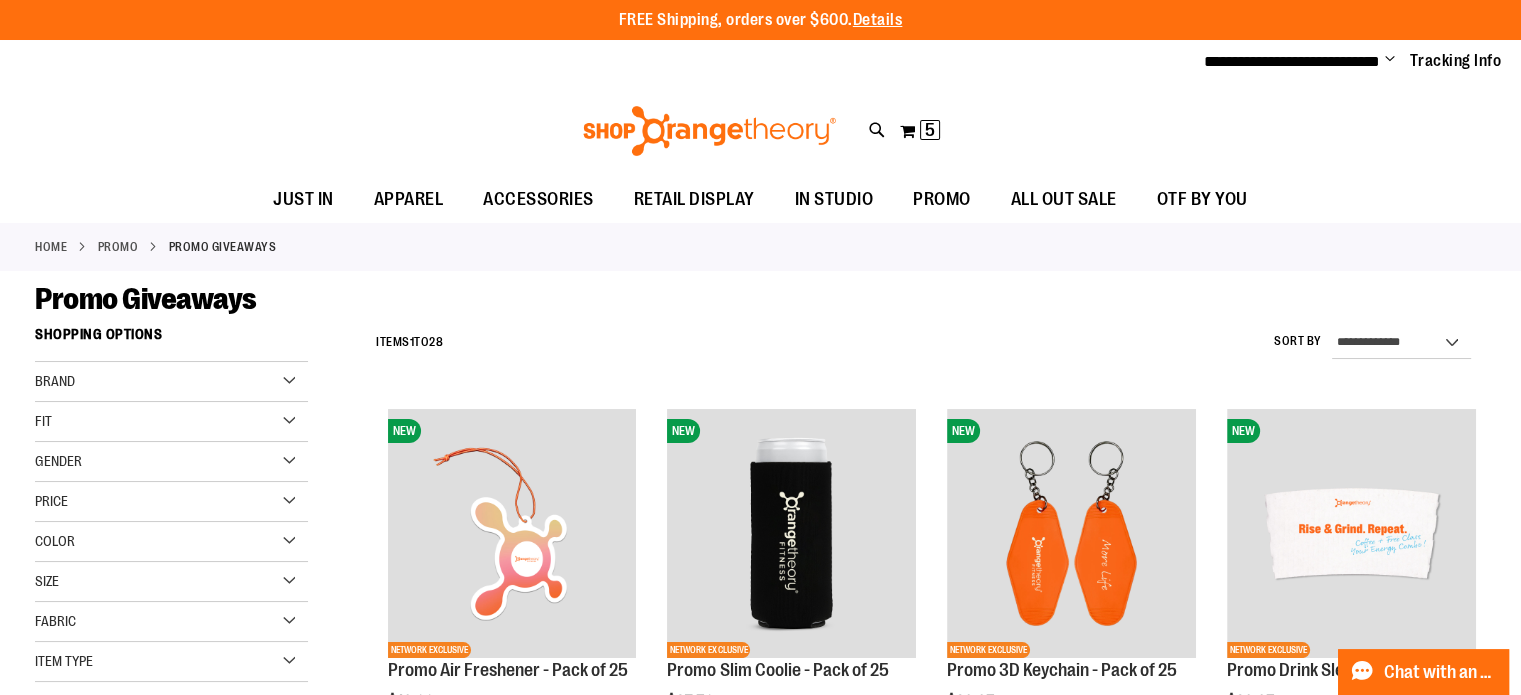 click on "Change" at bounding box center (1390, 60) 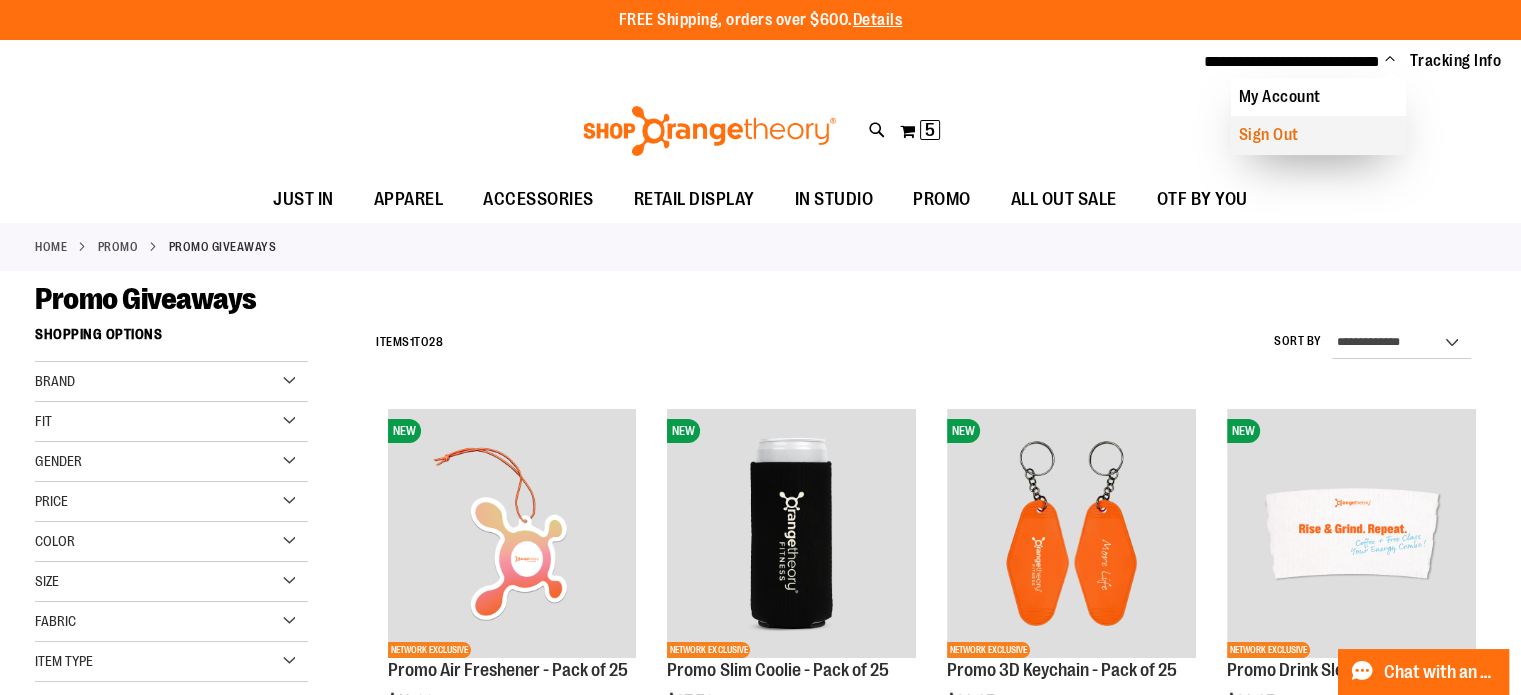click on "Sign Out" at bounding box center (1318, 135) 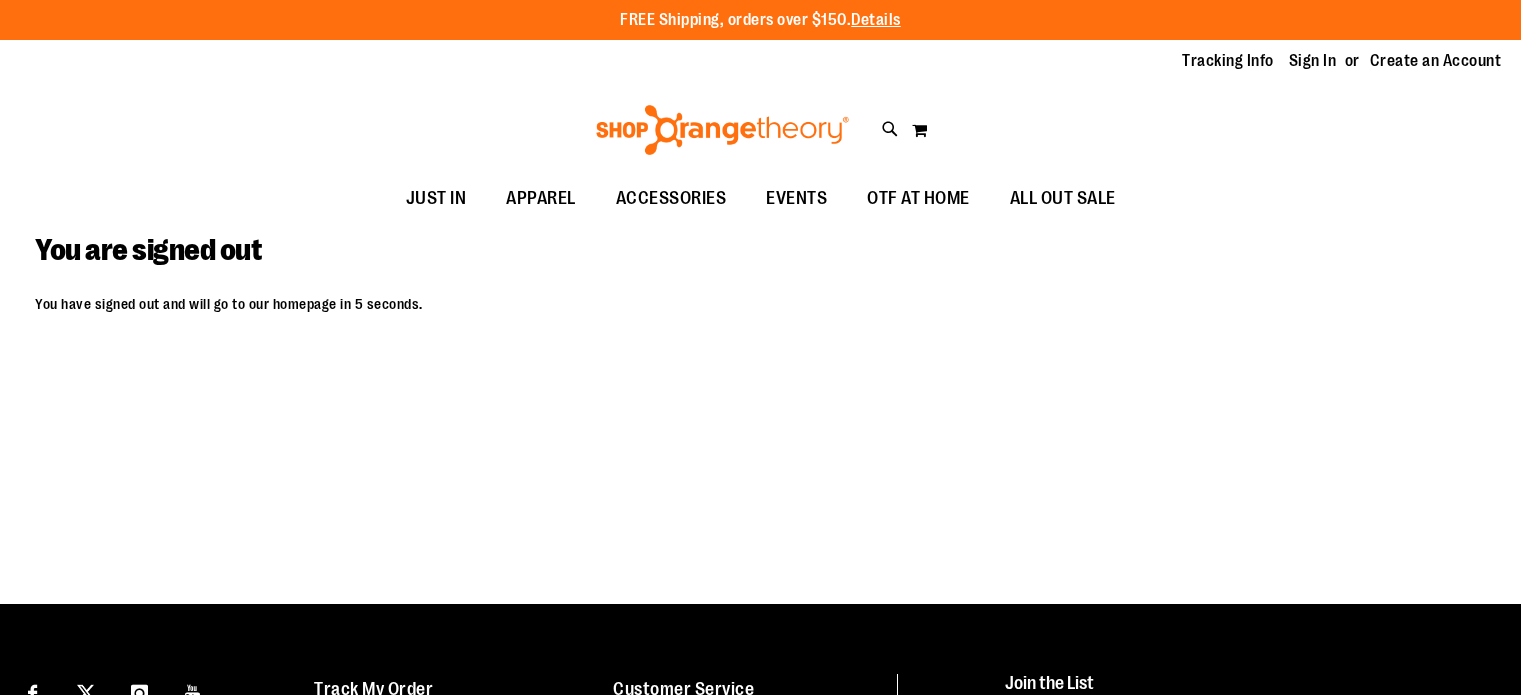 scroll, scrollTop: 0, scrollLeft: 0, axis: both 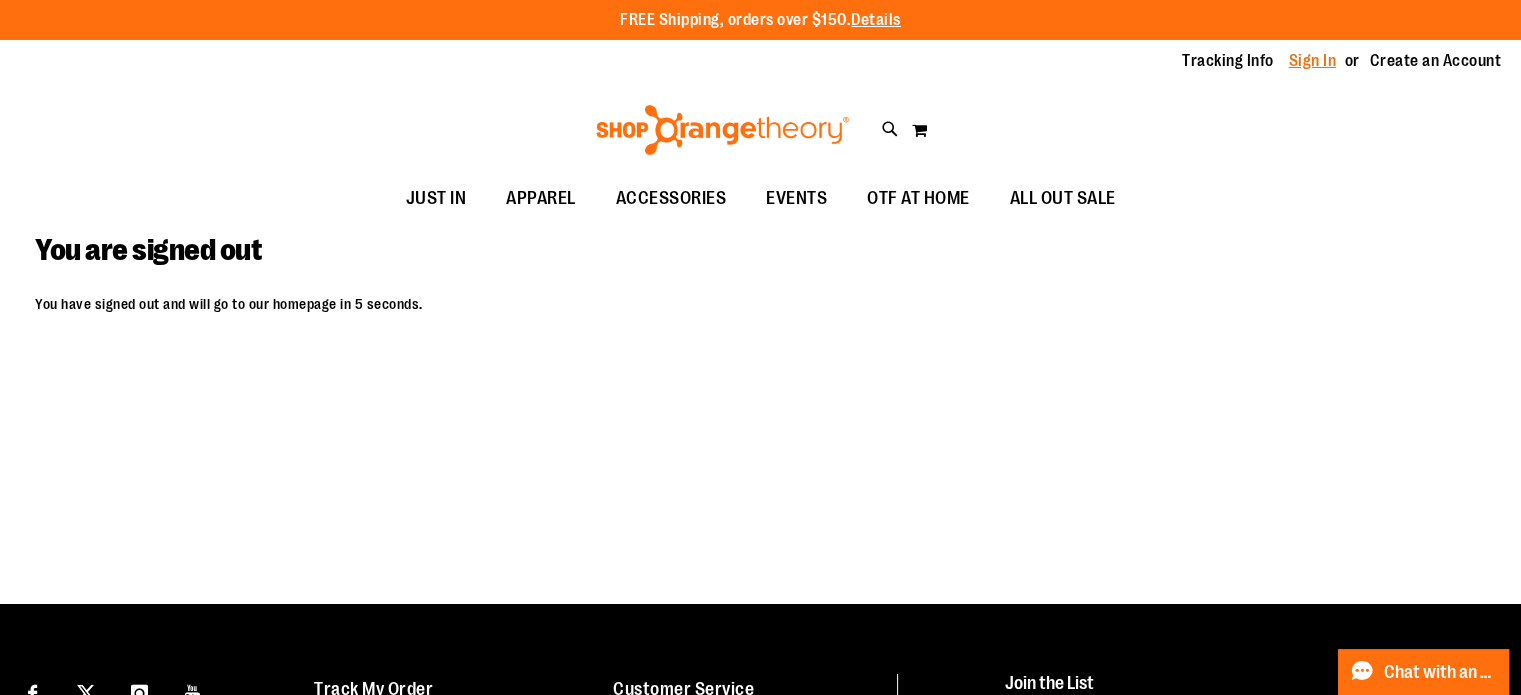 type on "**********" 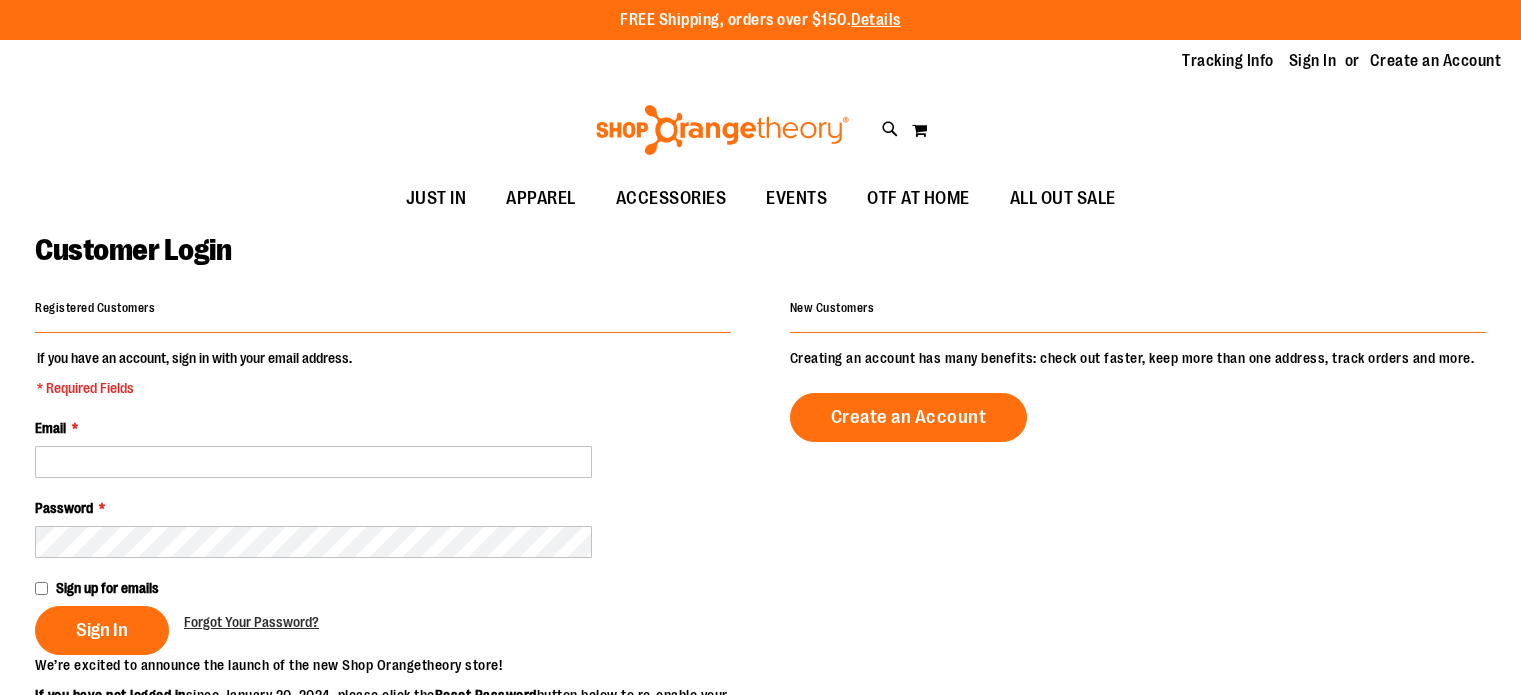 scroll, scrollTop: 0, scrollLeft: 0, axis: both 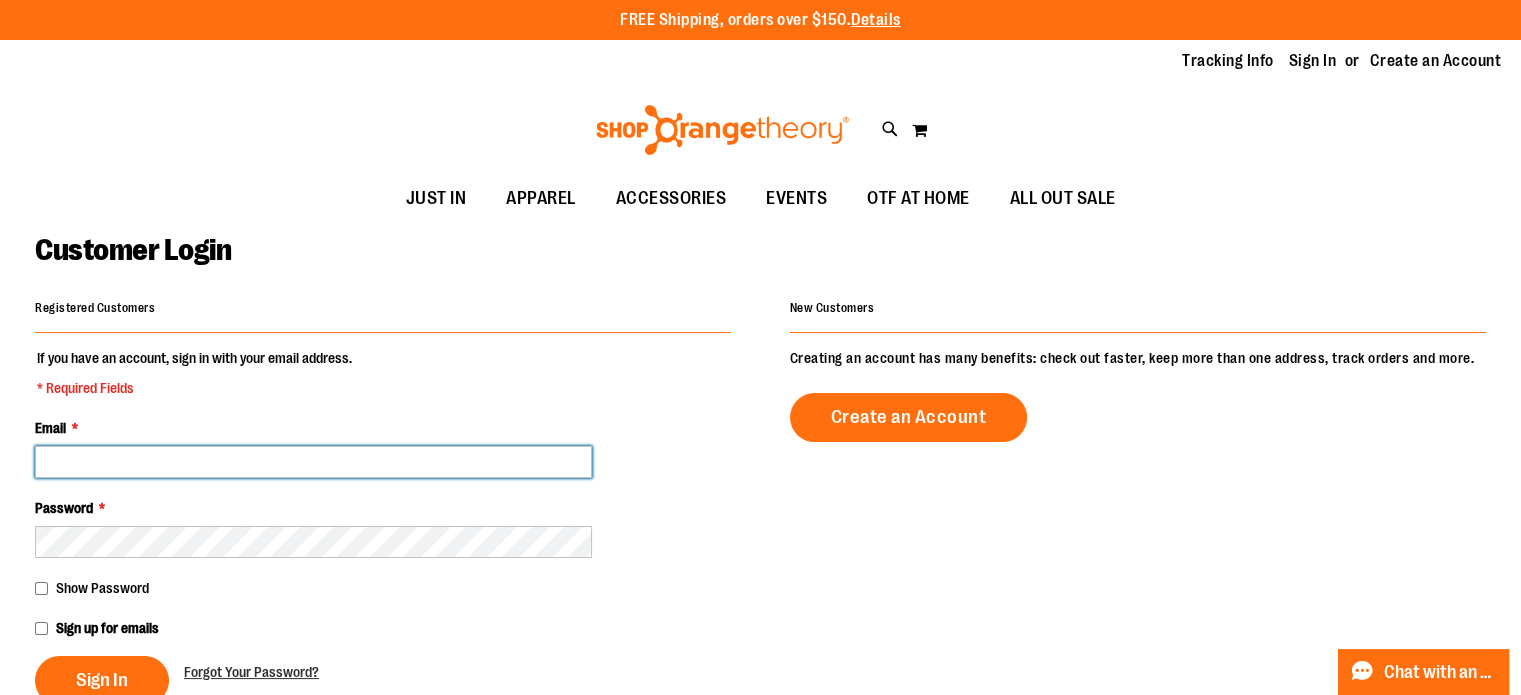 type on "**********" 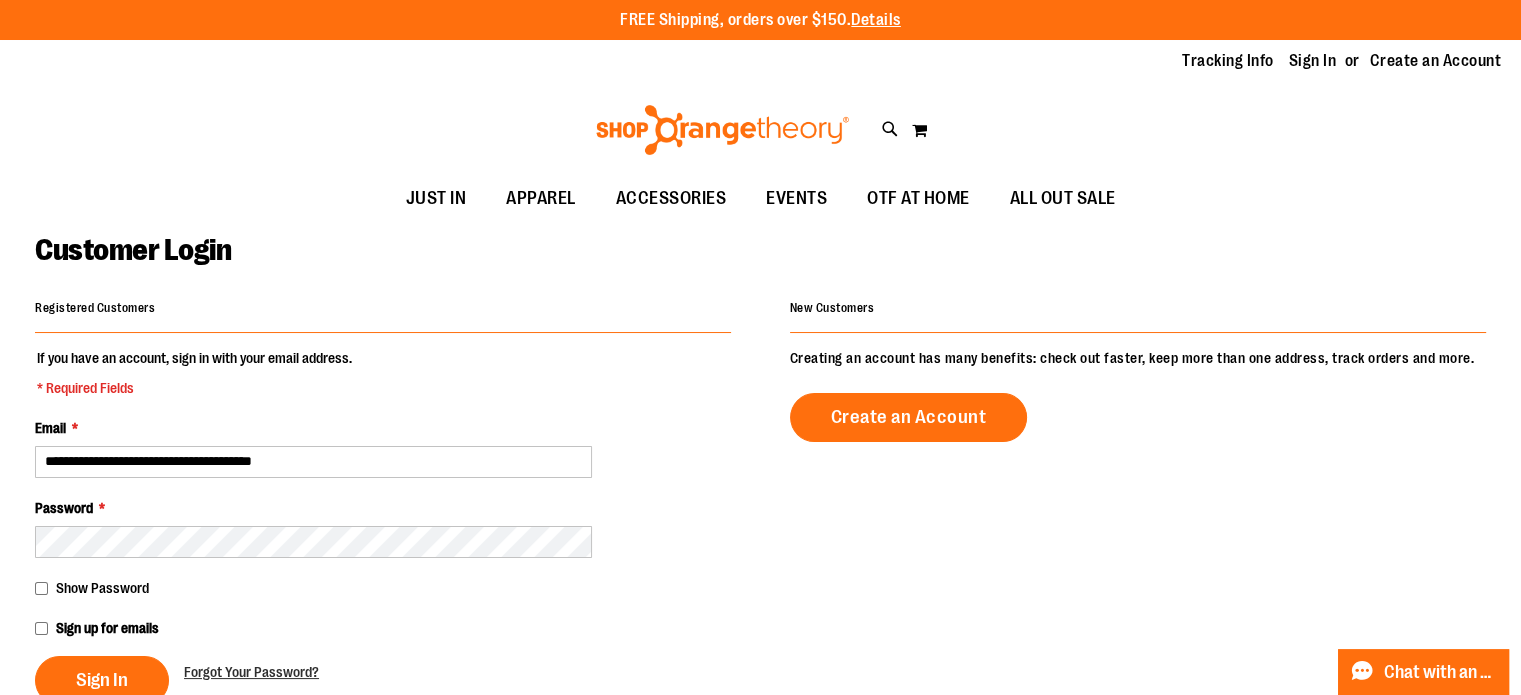 type on "**********" 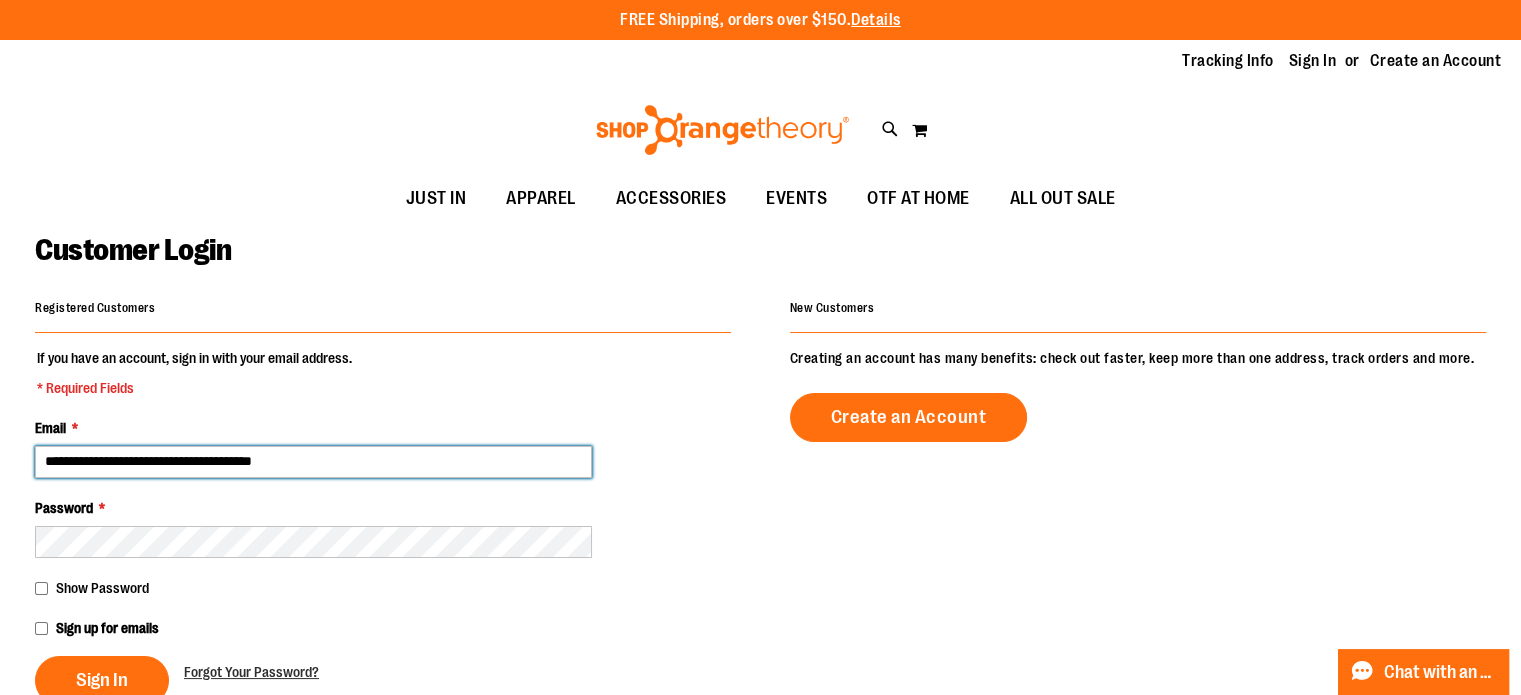 click on "**********" at bounding box center [313, 462] 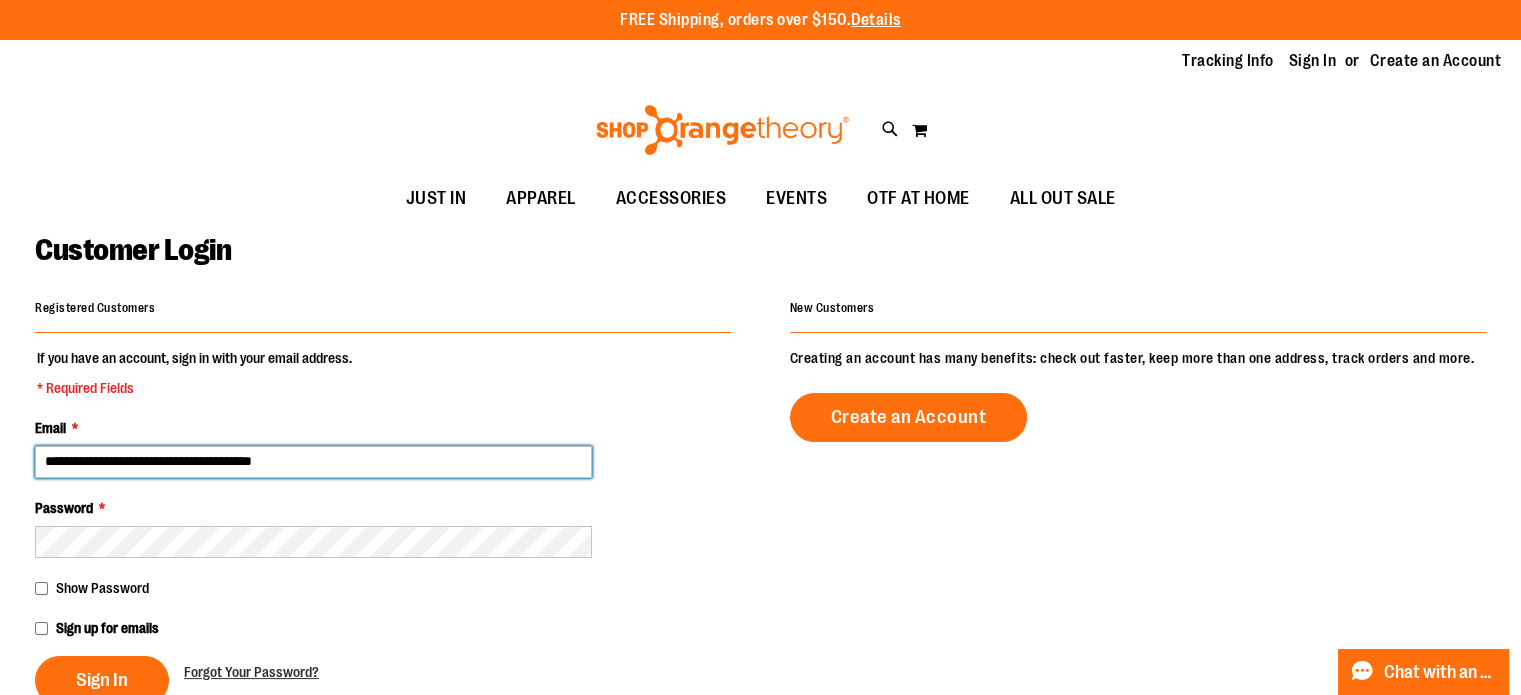 type on "**********" 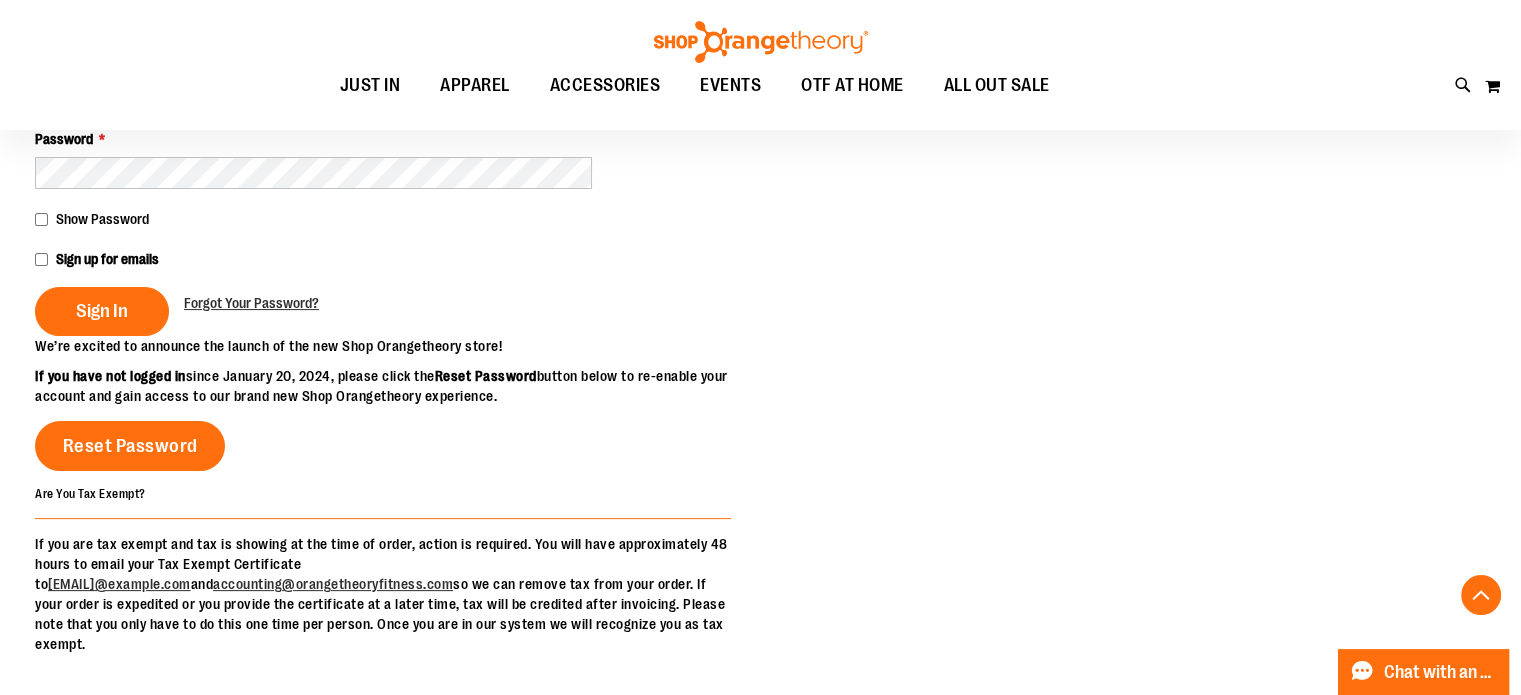 scroll, scrollTop: 374, scrollLeft: 0, axis: vertical 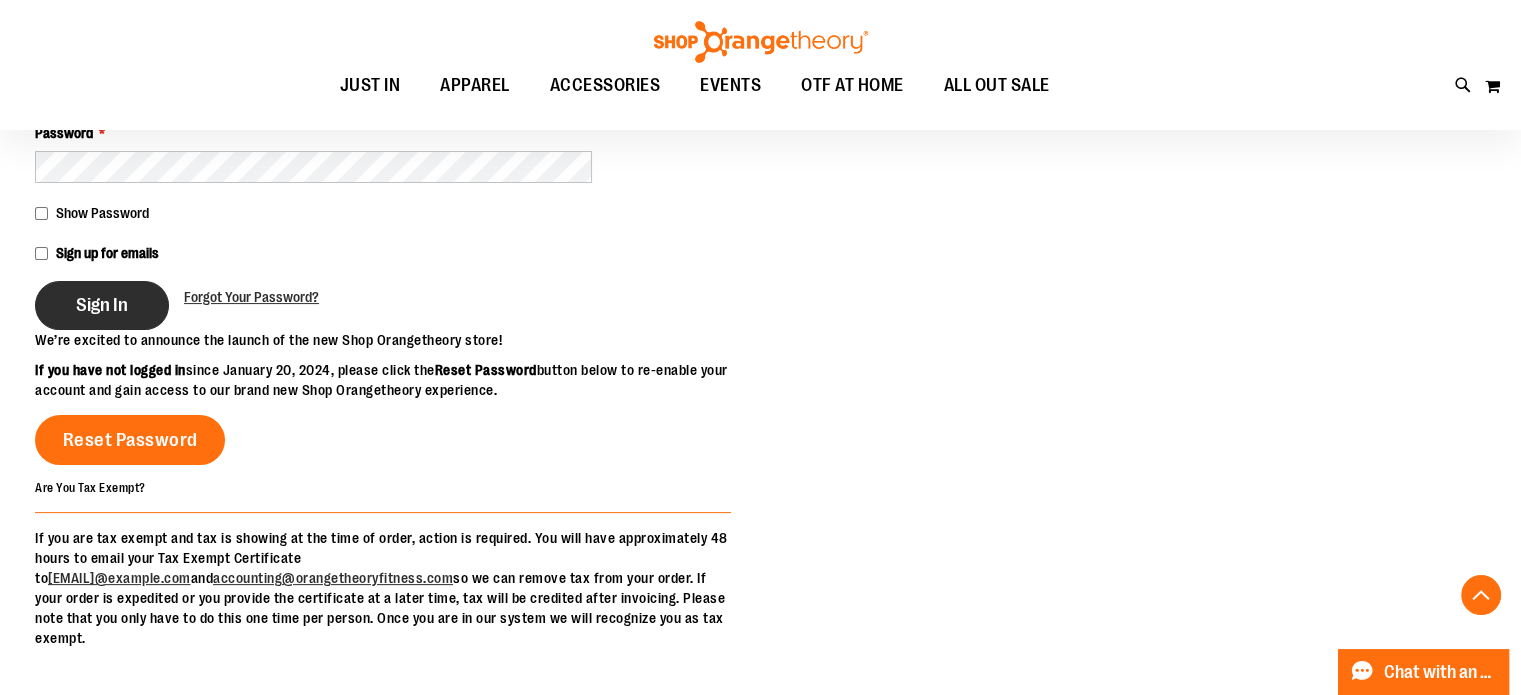 click on "Sign In" at bounding box center [102, 305] 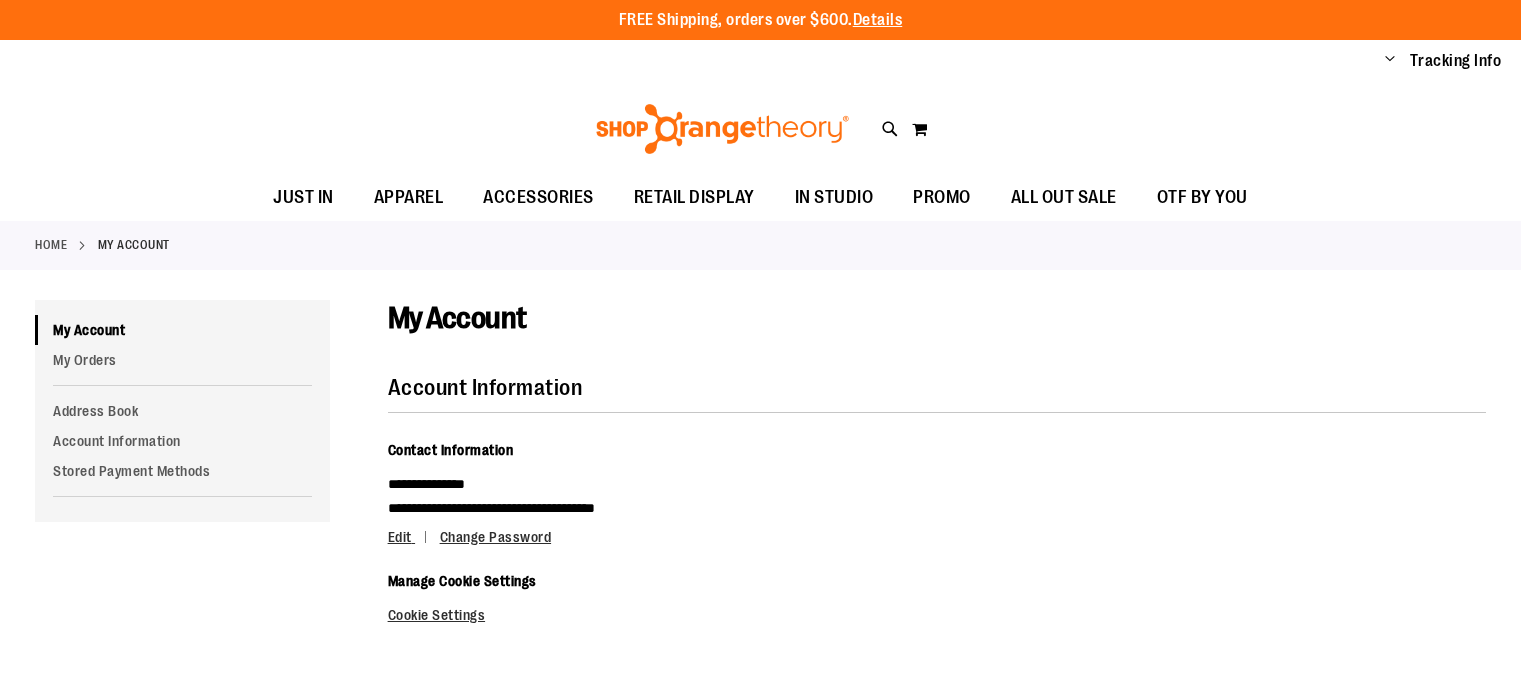 scroll, scrollTop: 0, scrollLeft: 0, axis: both 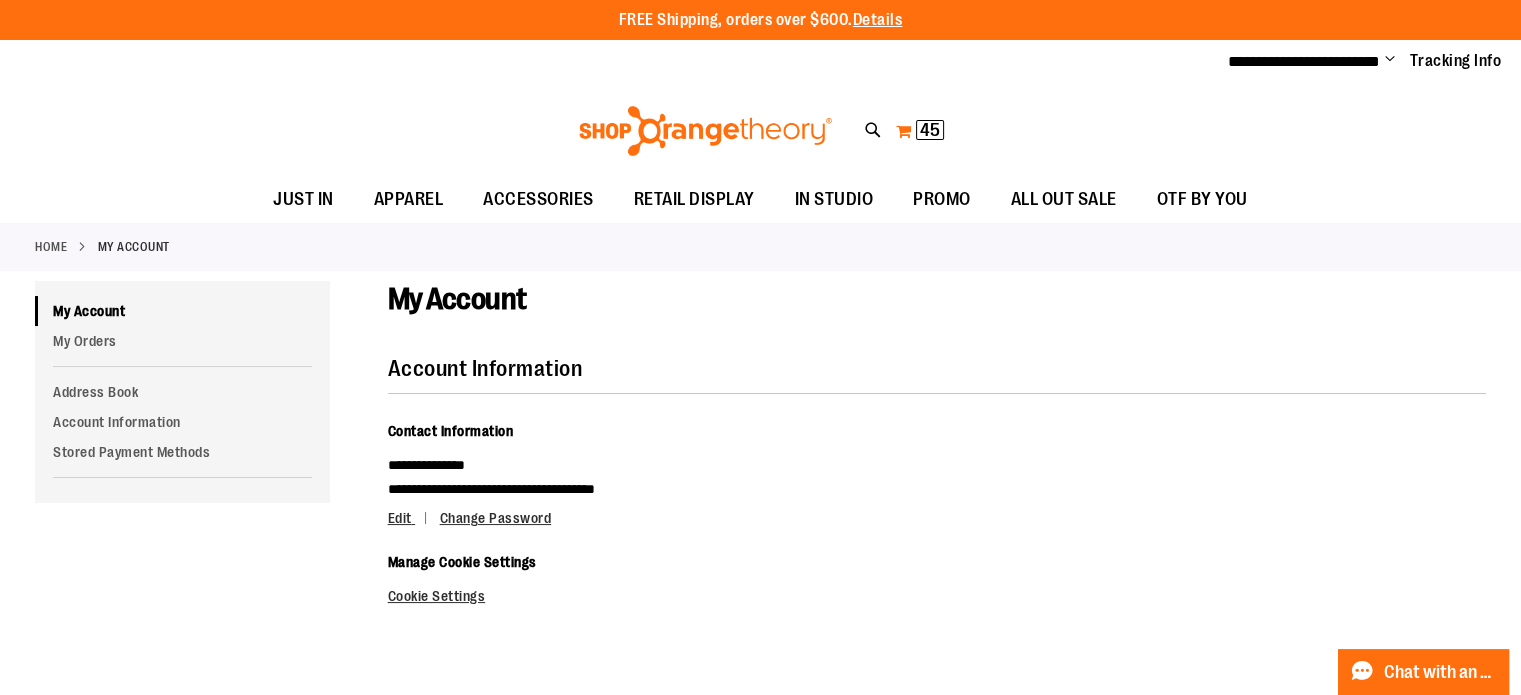 type on "**********" 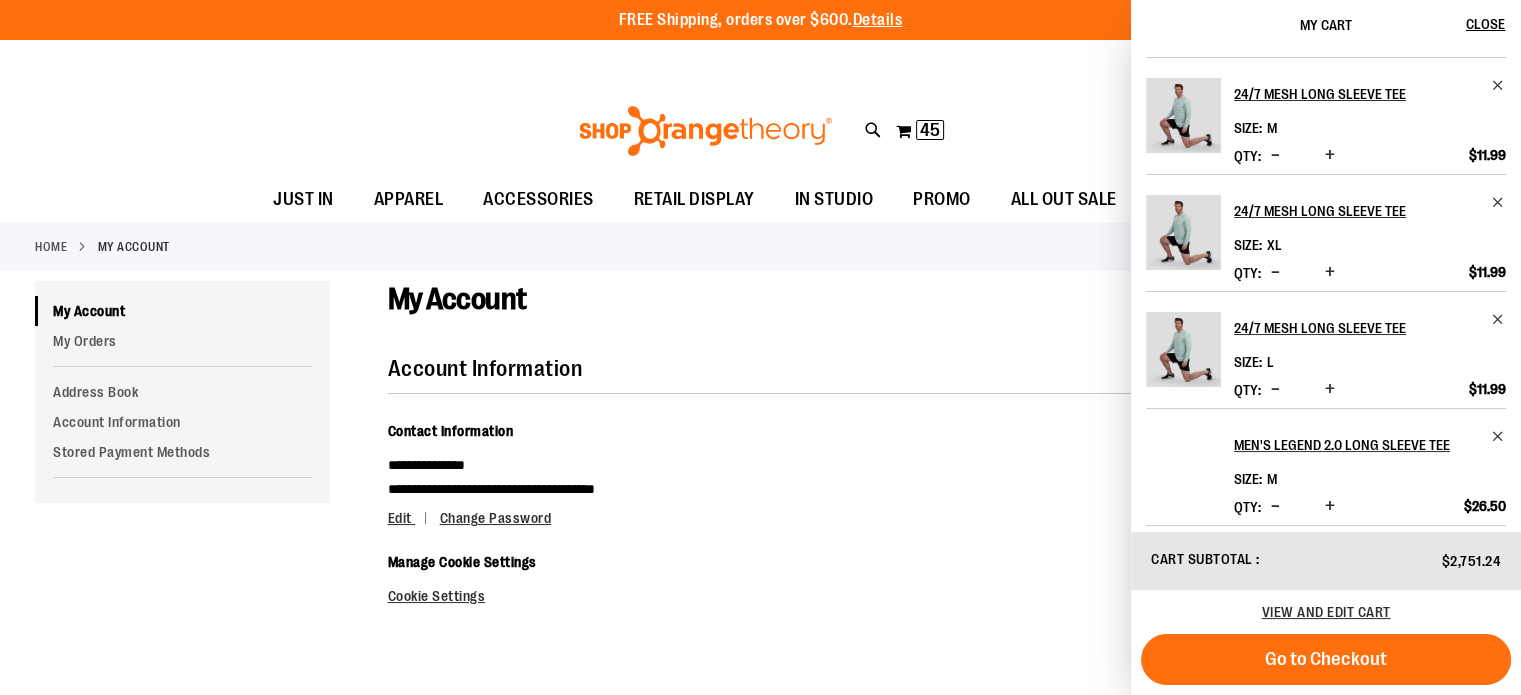 scroll, scrollTop: 729, scrollLeft: 0, axis: vertical 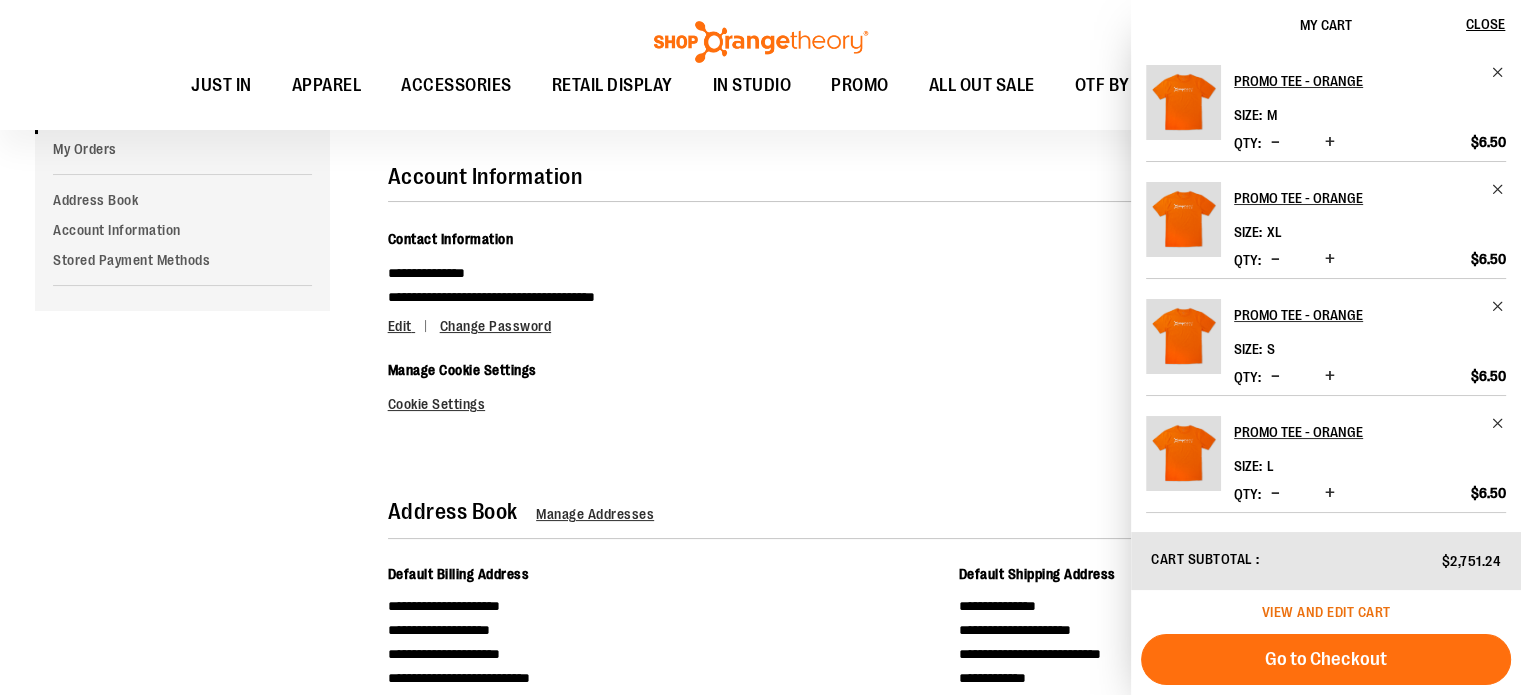 click on "View and edit cart" at bounding box center [1326, 612] 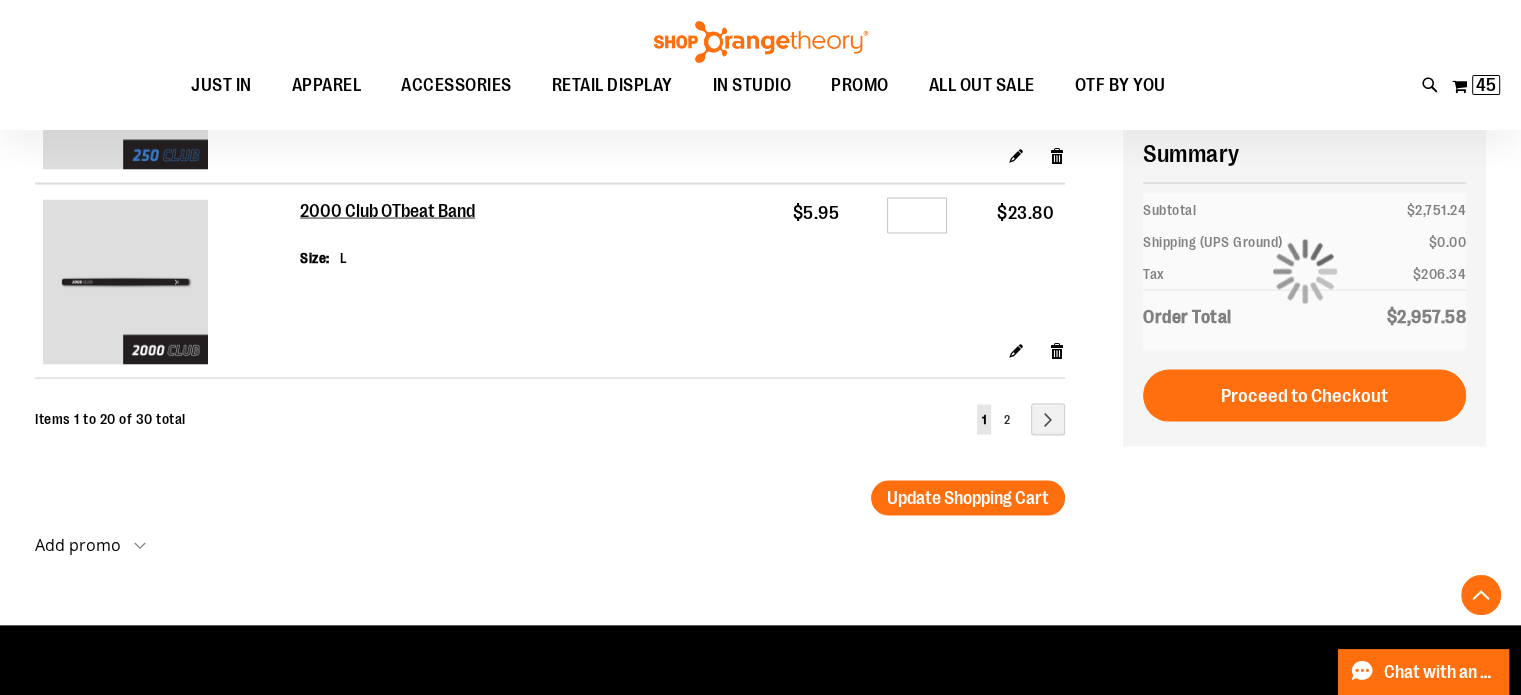 scroll, scrollTop: 3916, scrollLeft: 0, axis: vertical 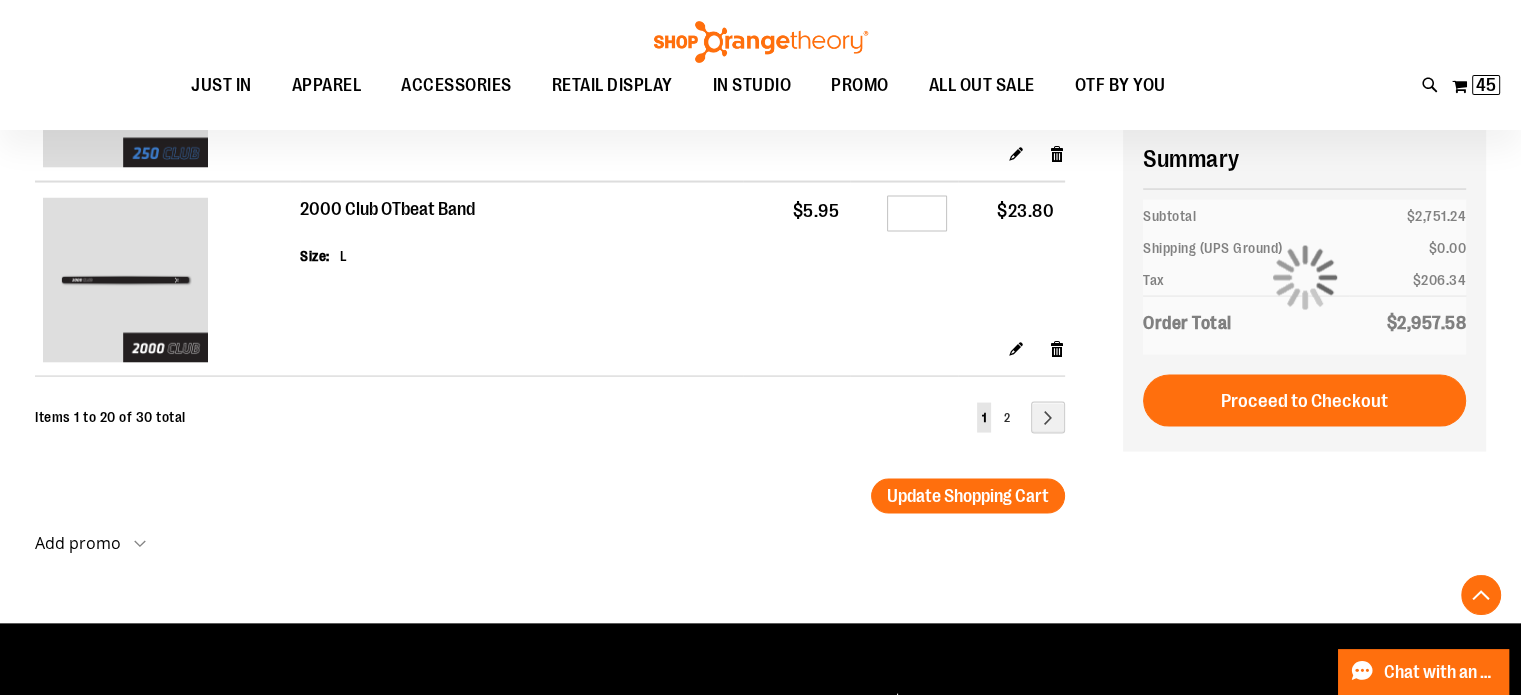 type on "**********" 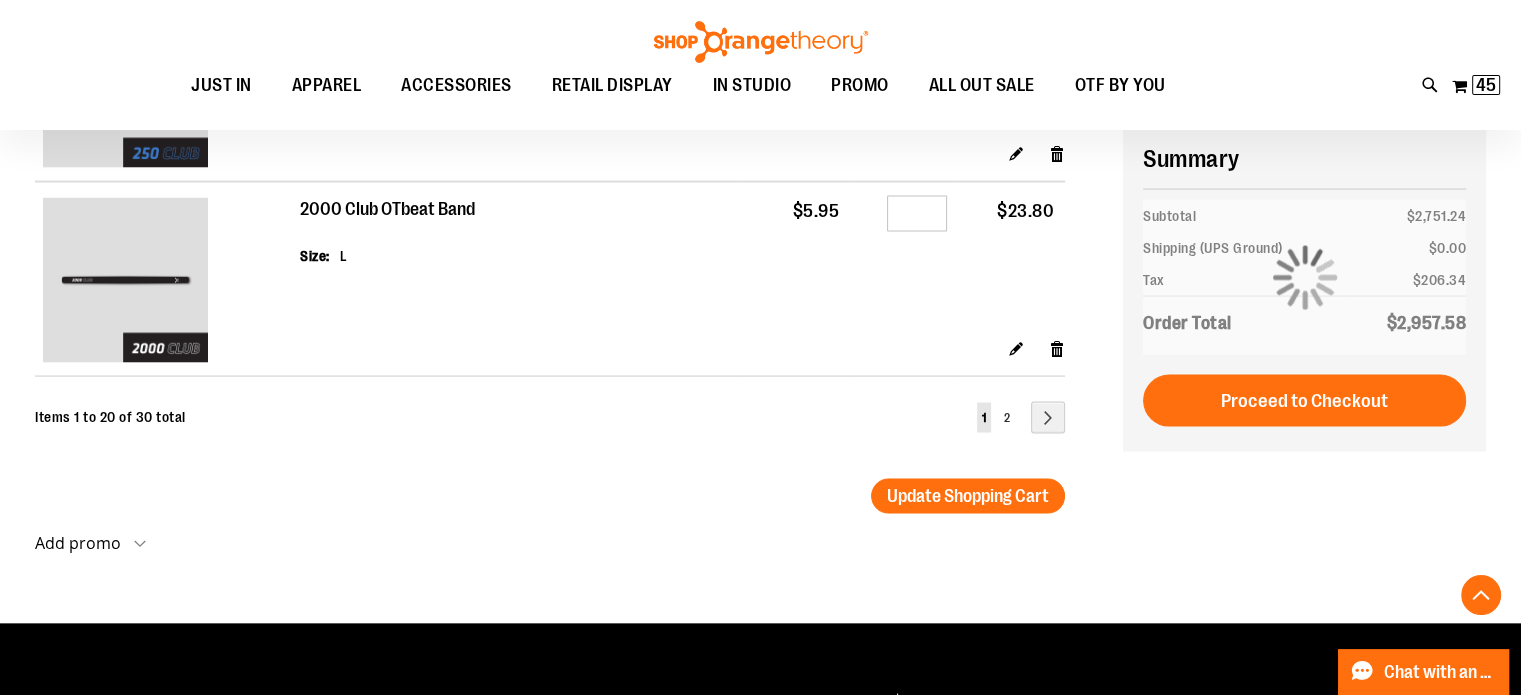 click on "2000 Club OTbeat Band" at bounding box center [388, 210] 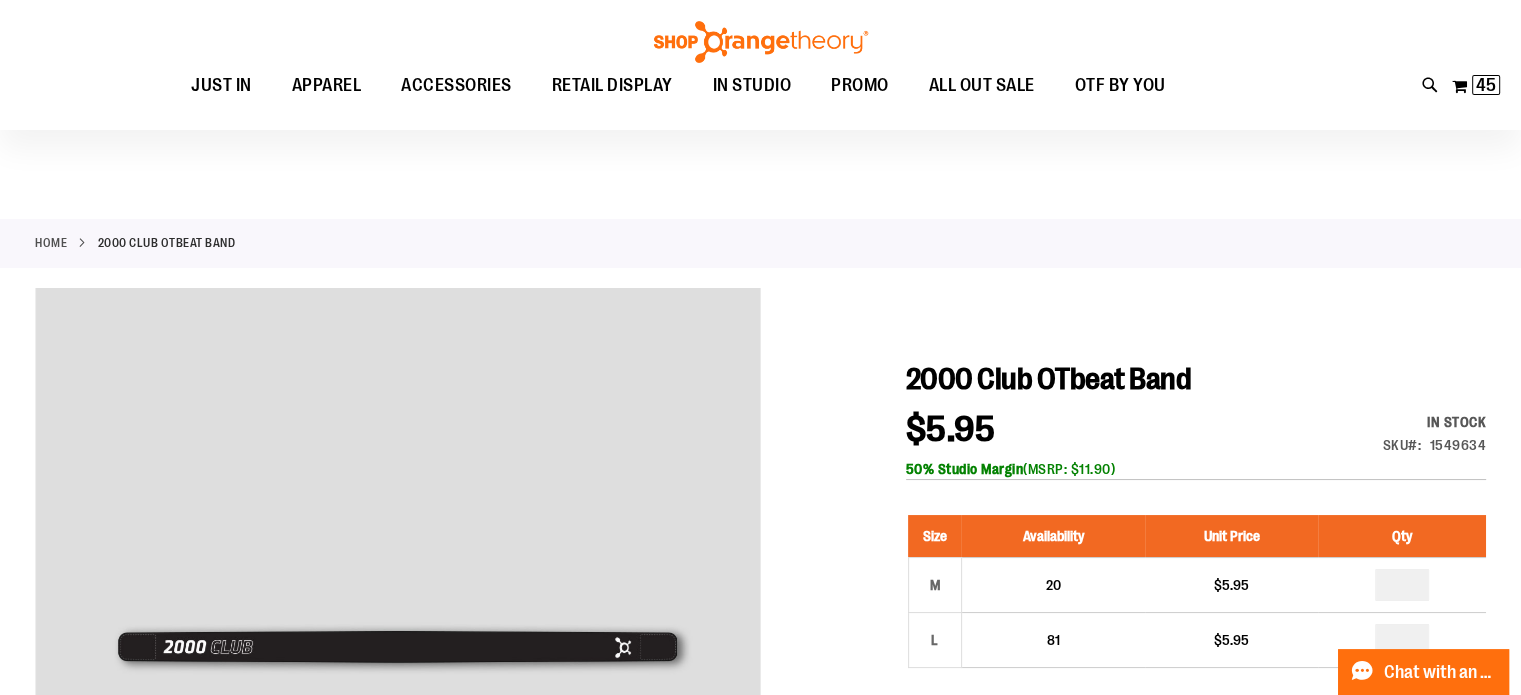 scroll, scrollTop: 0, scrollLeft: 0, axis: both 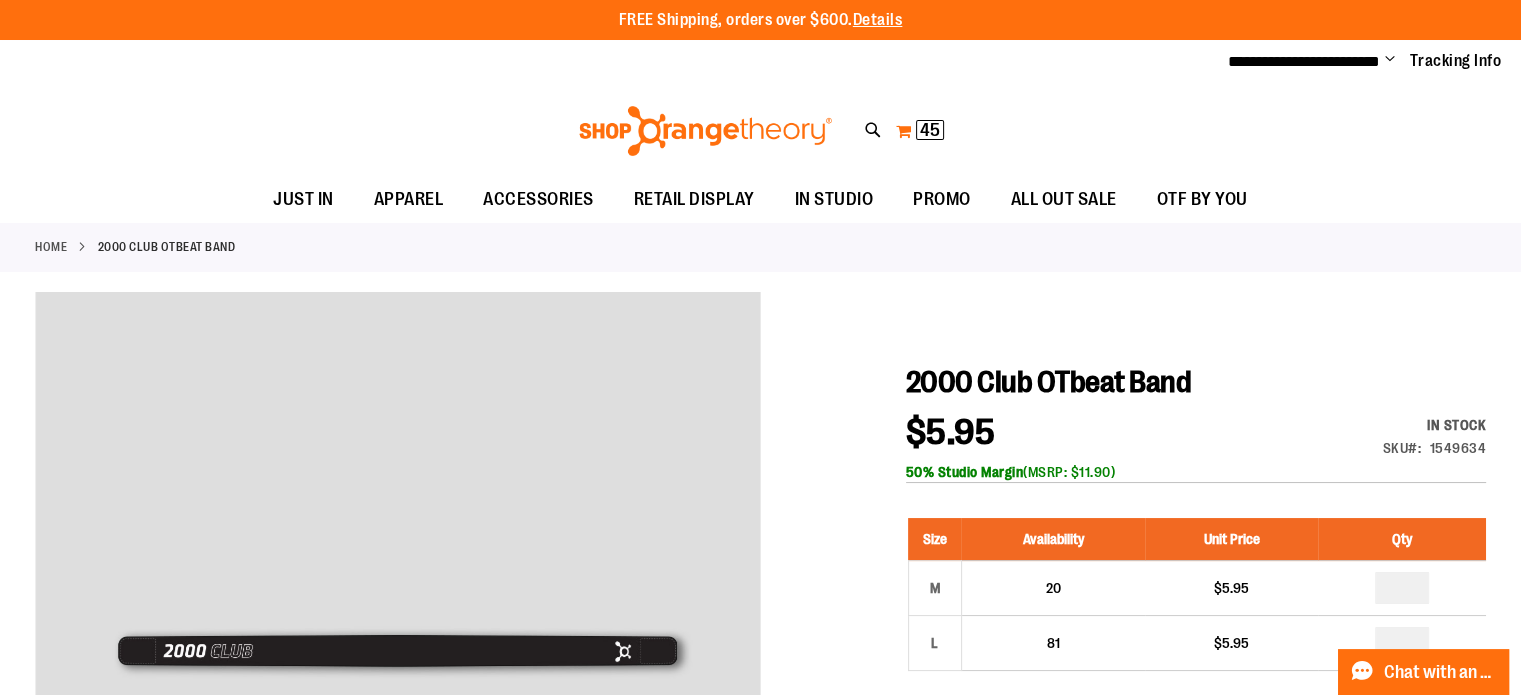 type on "**********" 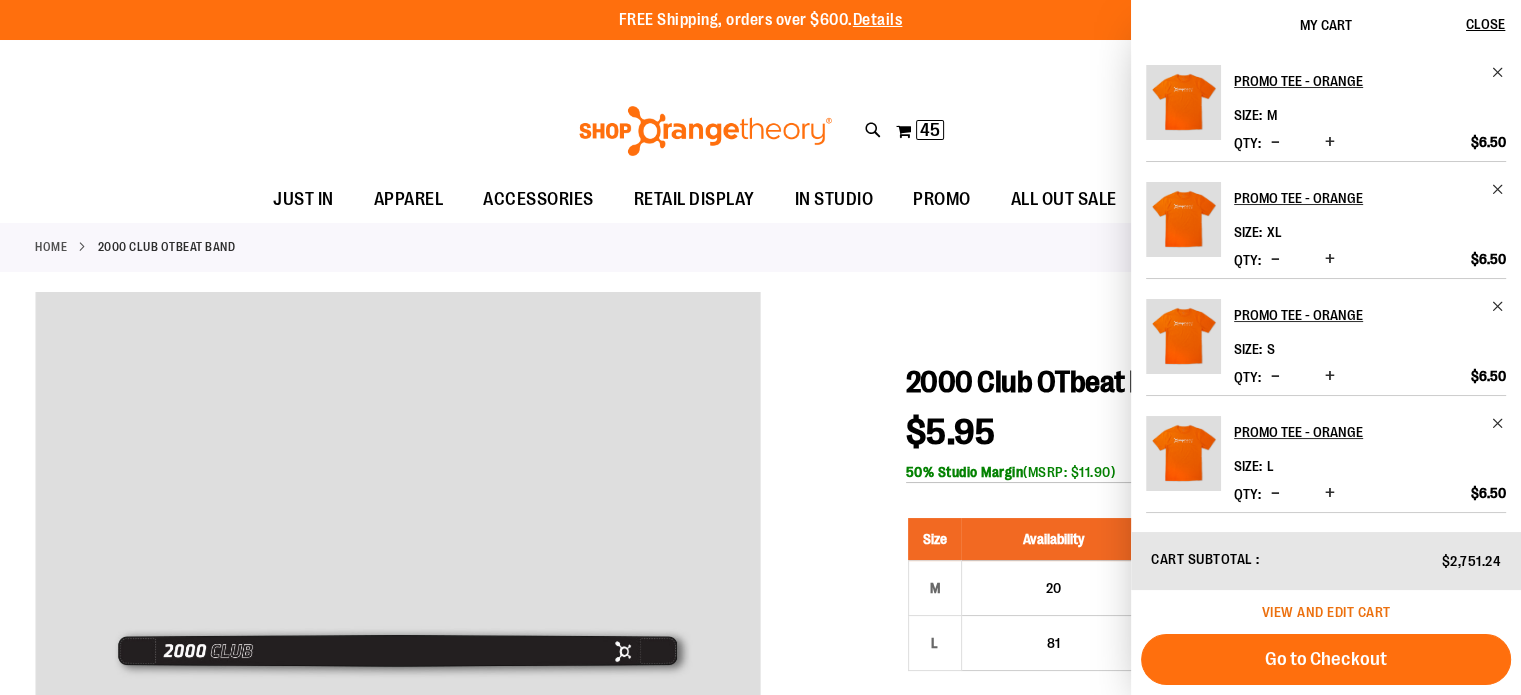 click on "View and edit cart" at bounding box center (1326, 612) 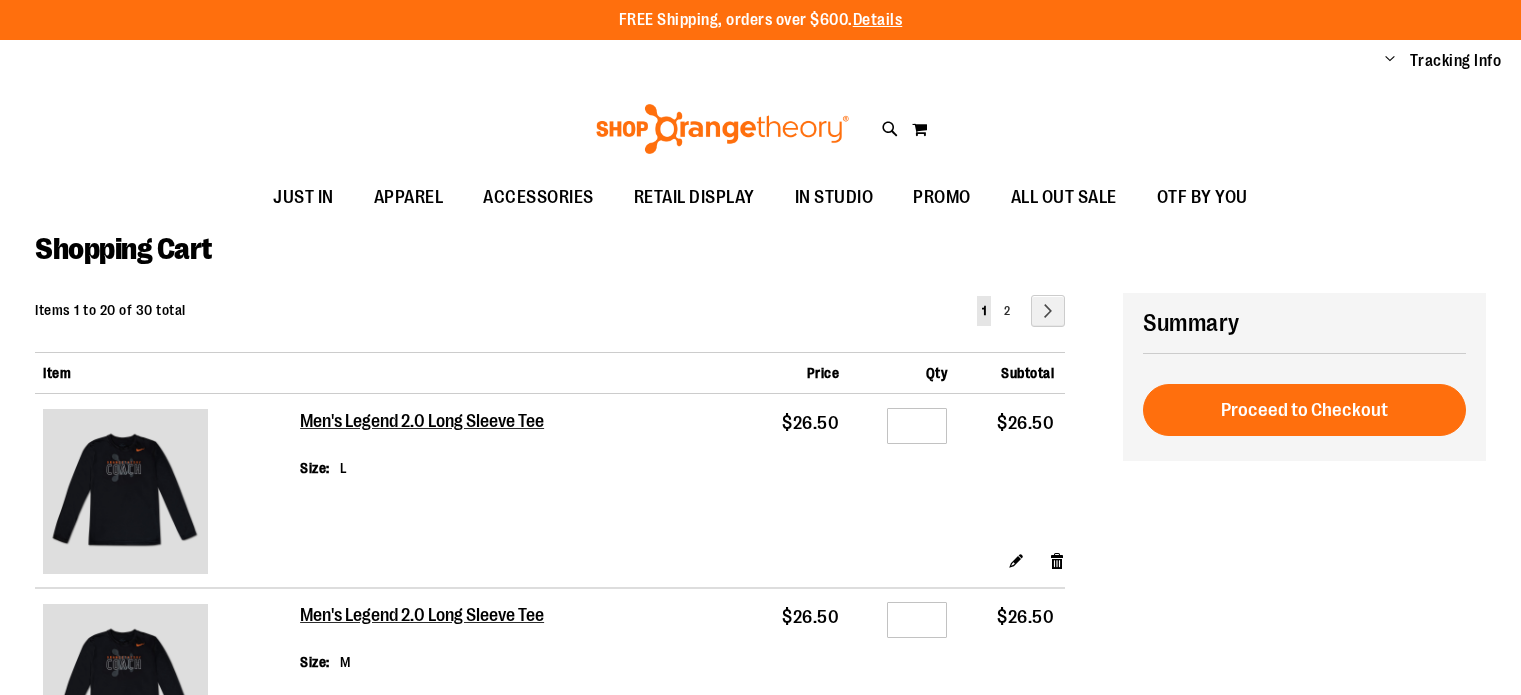 scroll, scrollTop: 0, scrollLeft: 0, axis: both 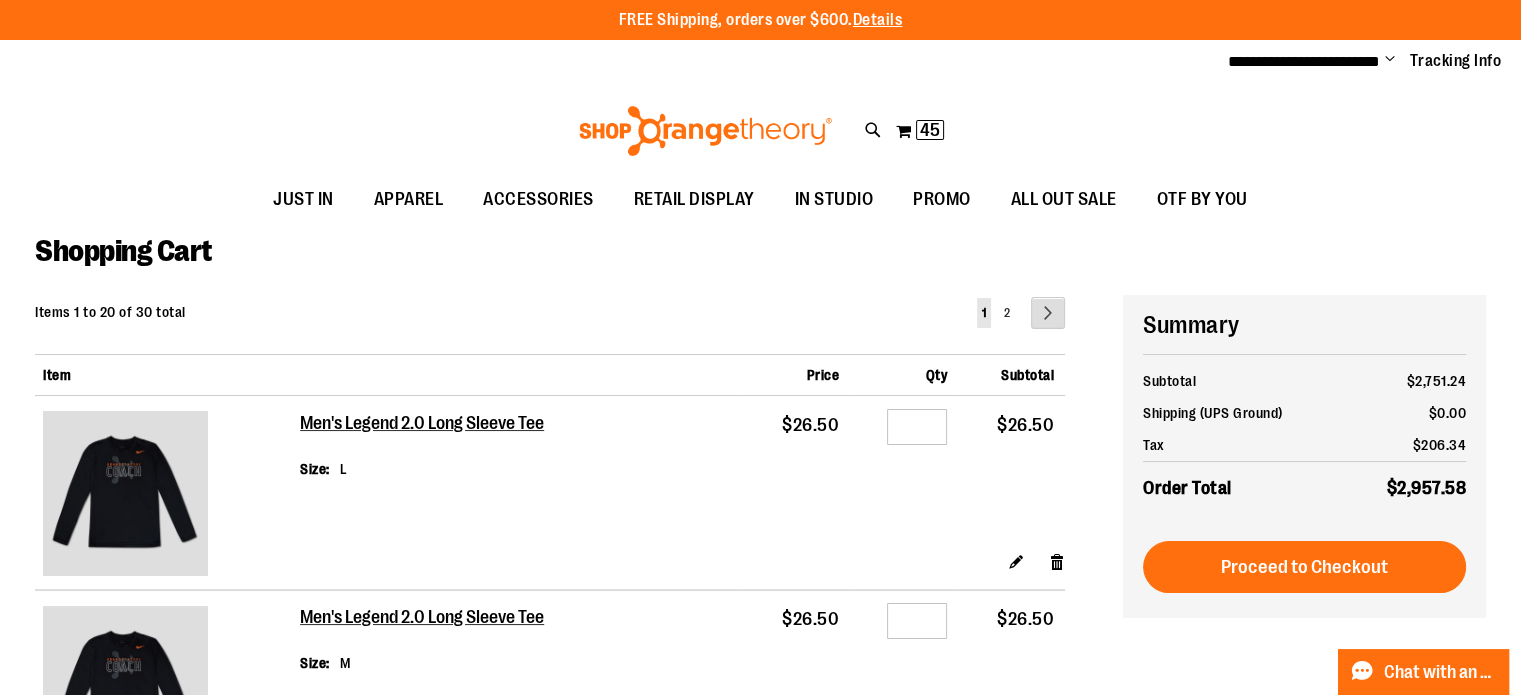type on "**********" 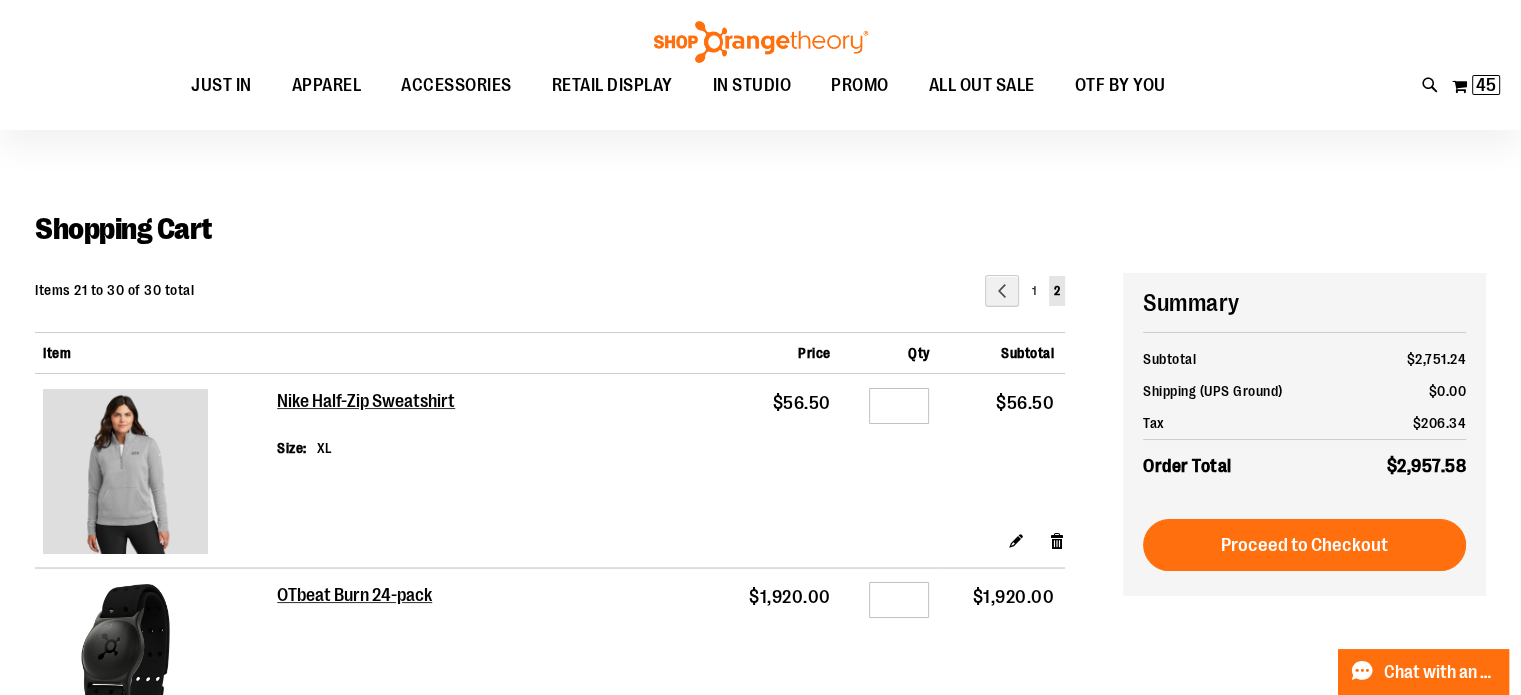 scroll, scrollTop: 0, scrollLeft: 0, axis: both 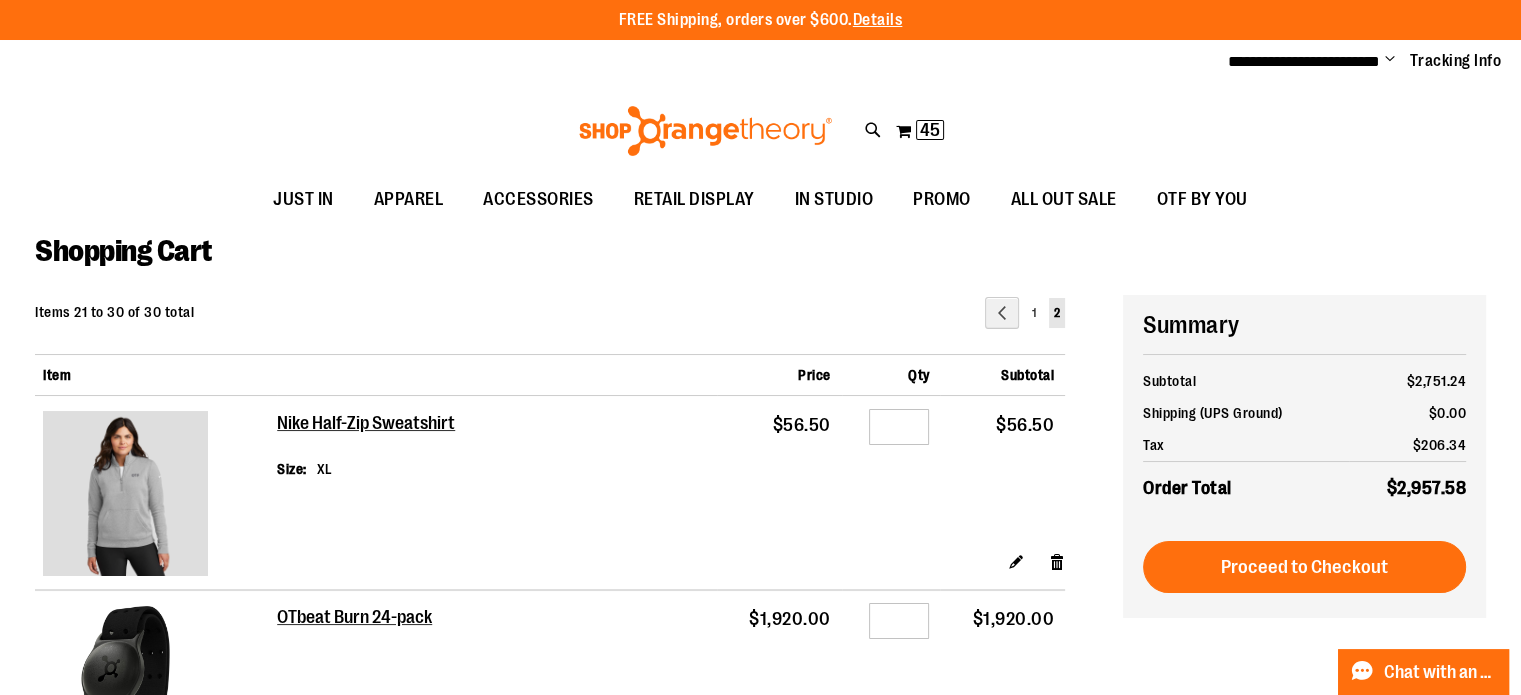 type on "**********" 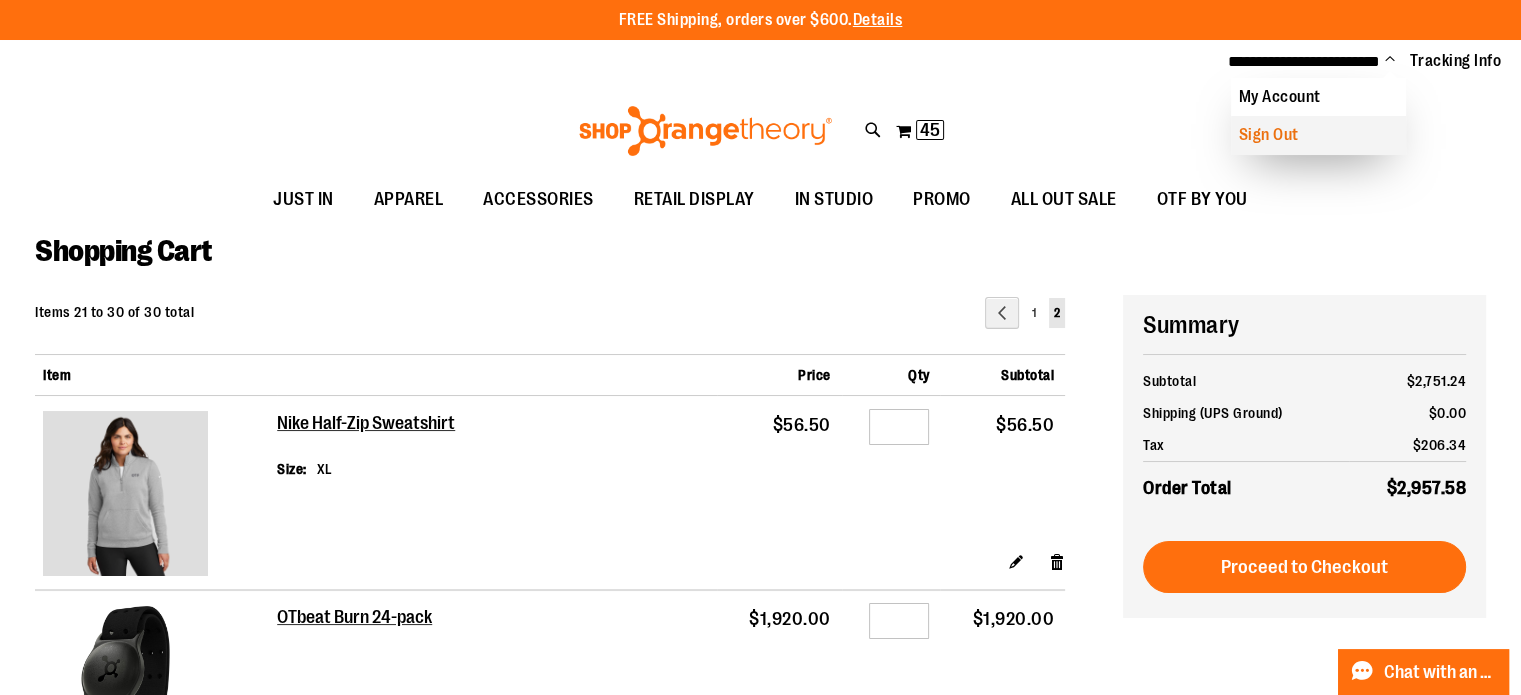 click on "Sign Out" at bounding box center [1318, 135] 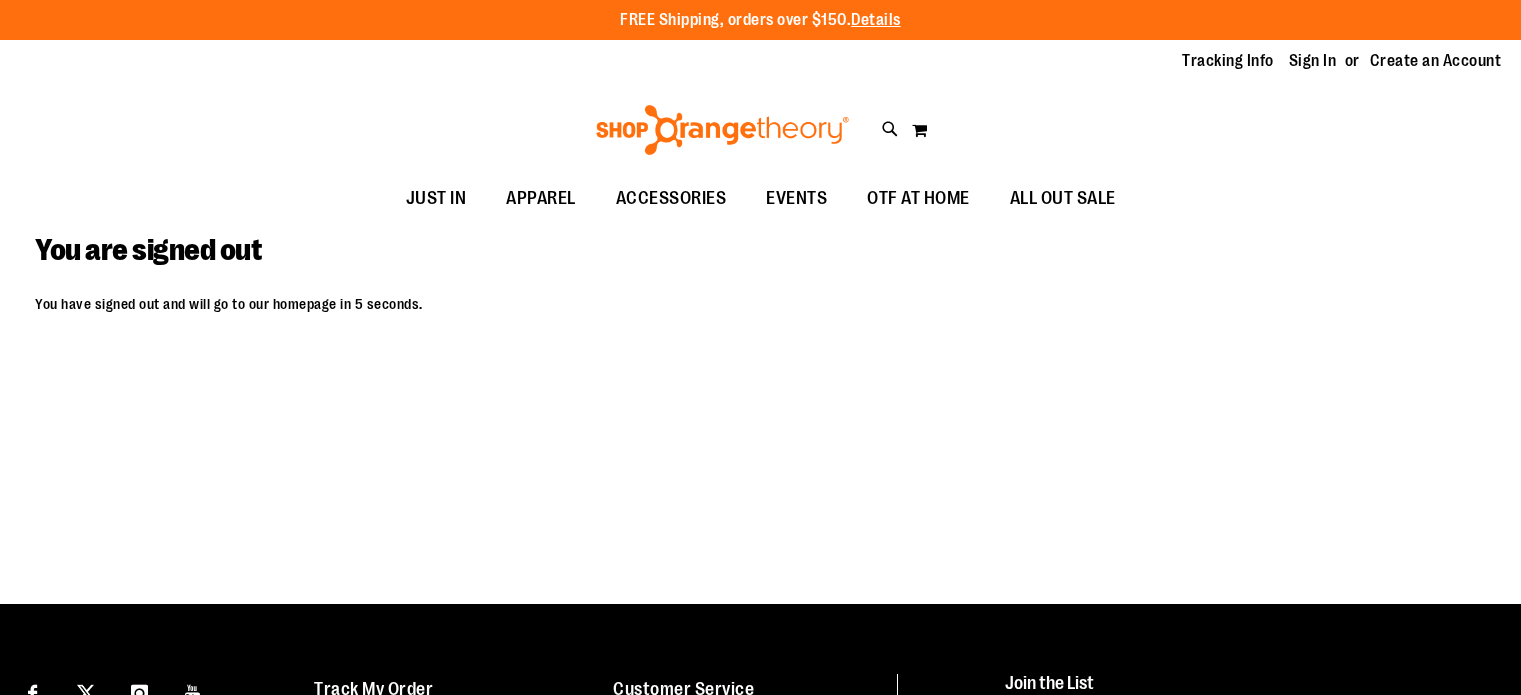 scroll, scrollTop: 0, scrollLeft: 0, axis: both 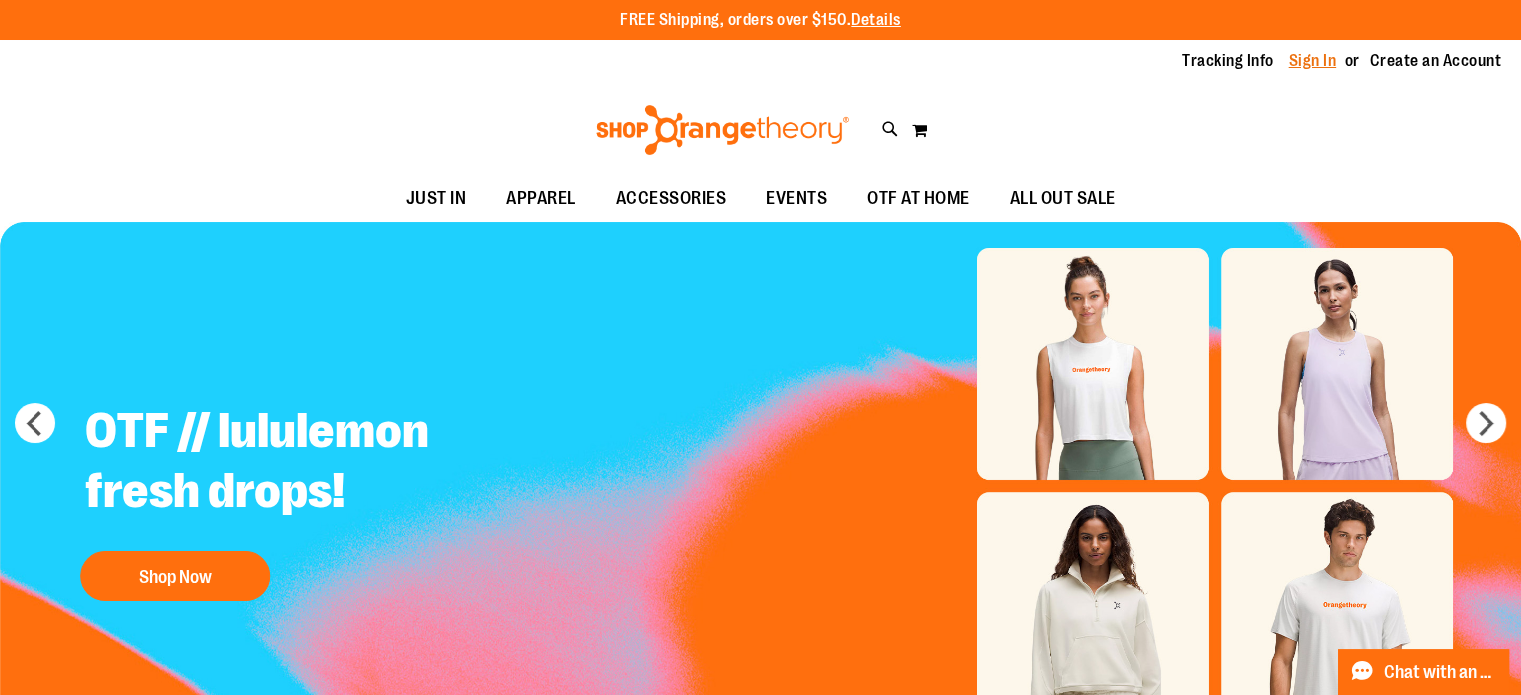 type on "**********" 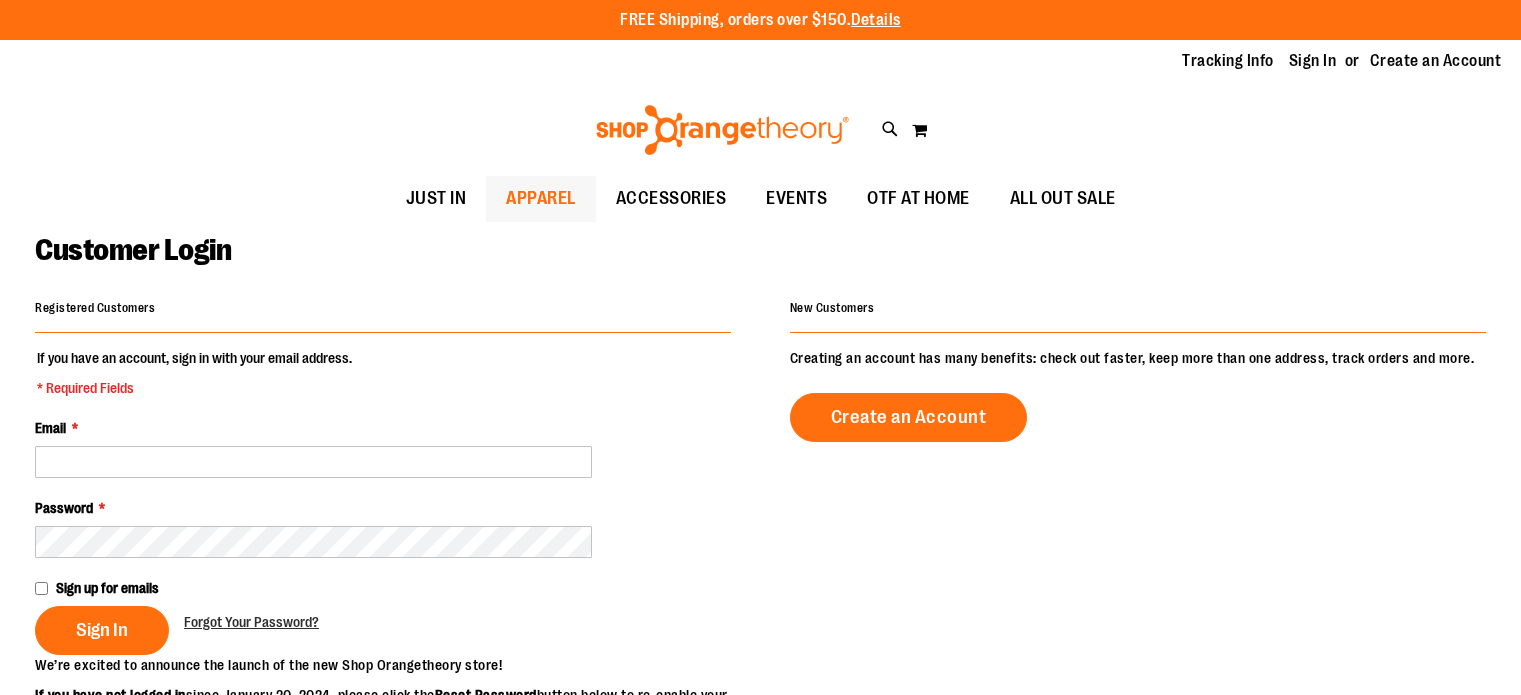scroll, scrollTop: 0, scrollLeft: 0, axis: both 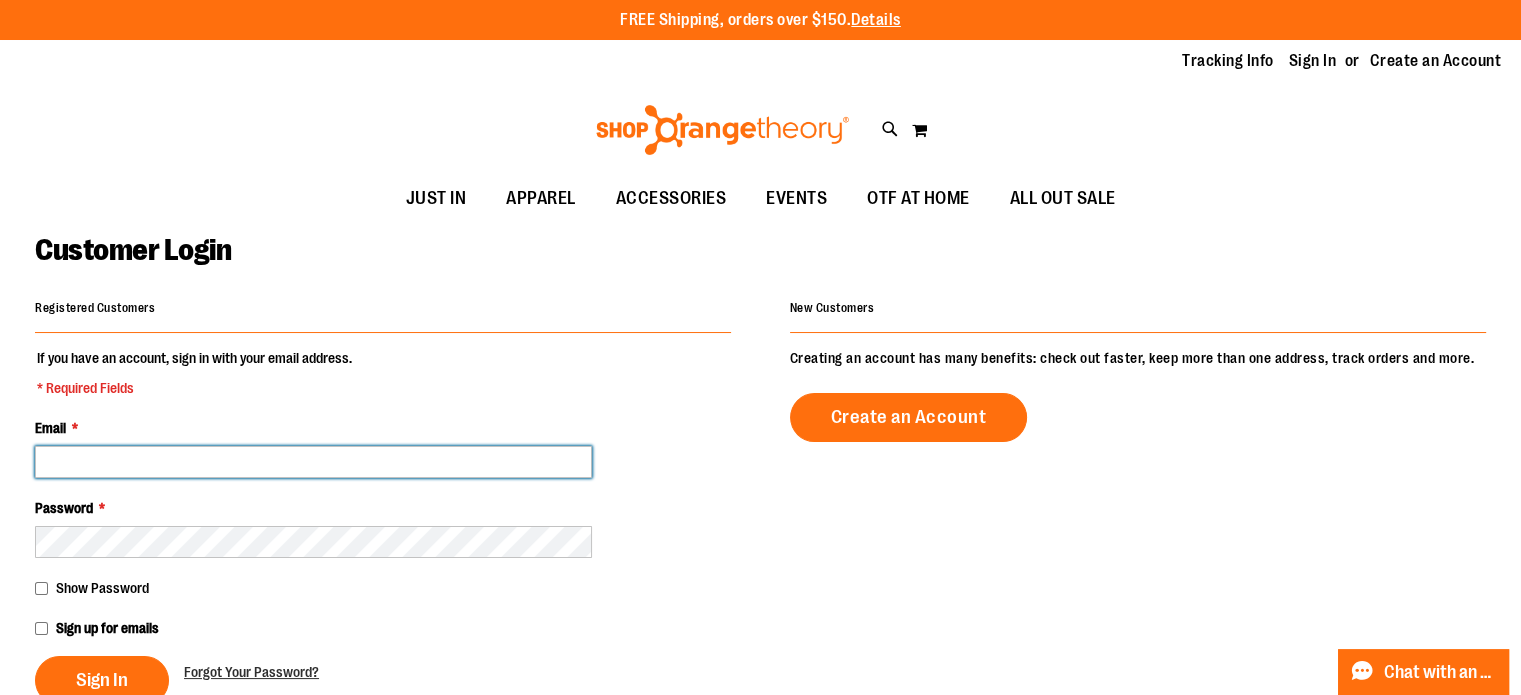 type on "**********" 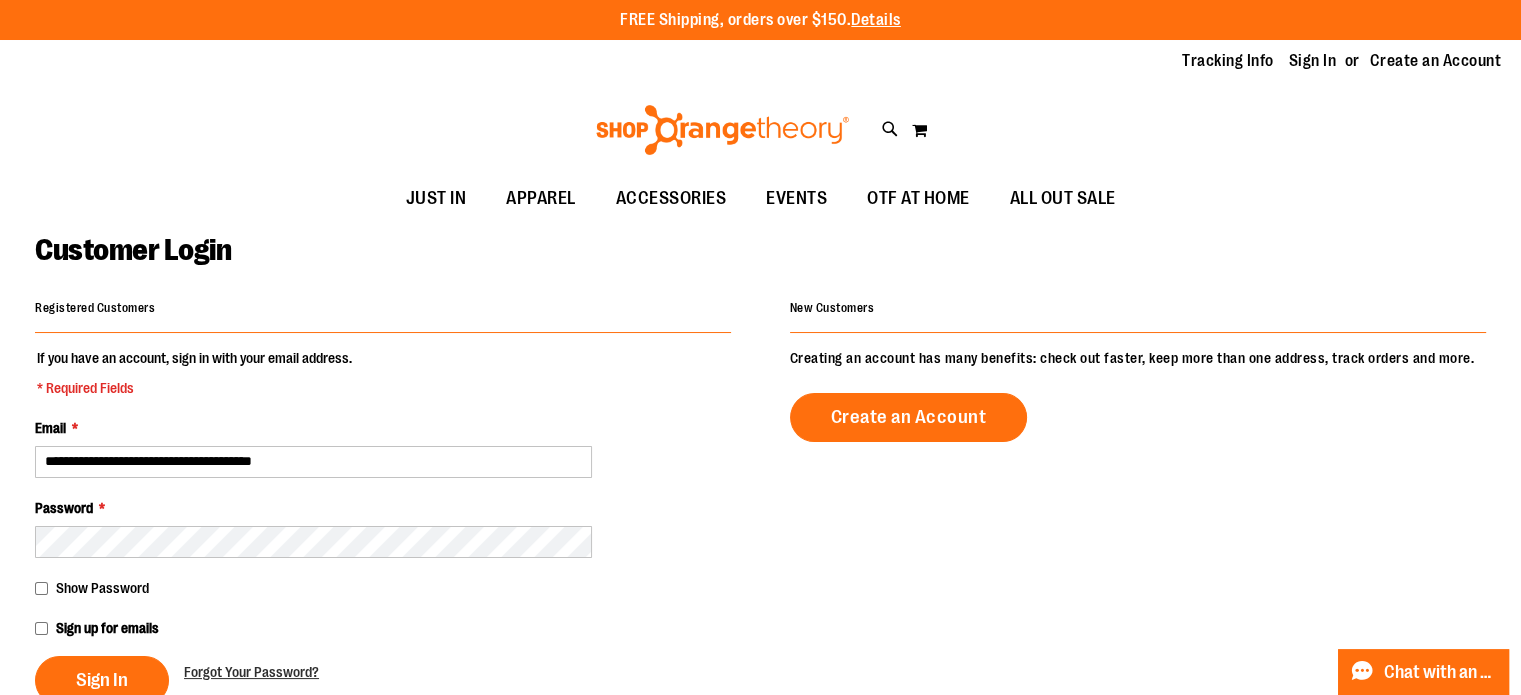 type on "**********" 